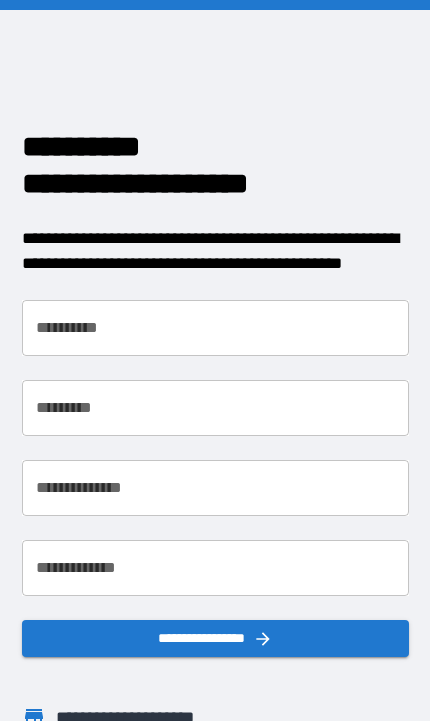 scroll, scrollTop: 0, scrollLeft: 0, axis: both 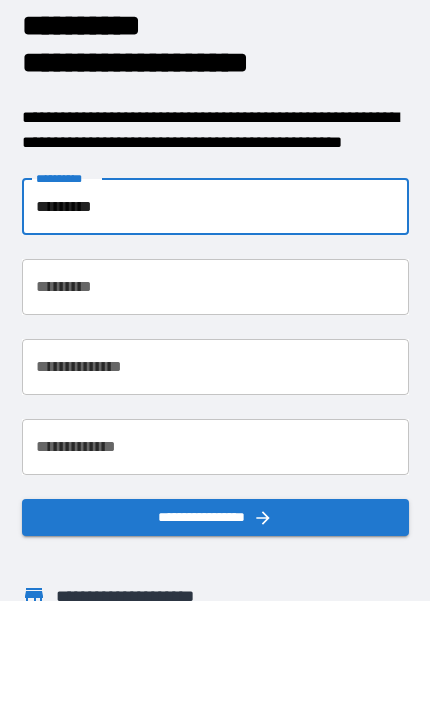 type on "*********" 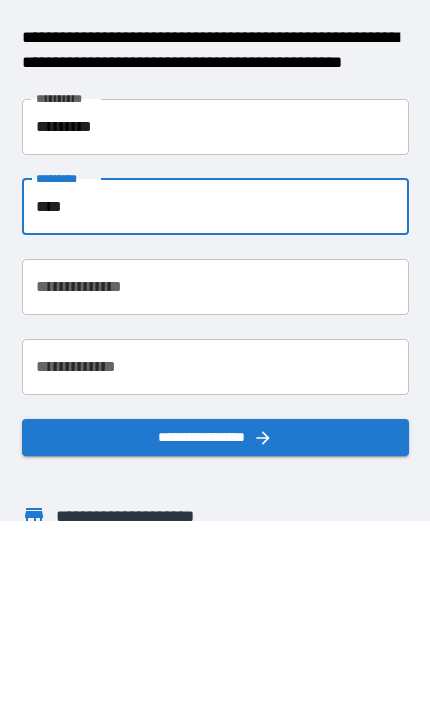 type on "****" 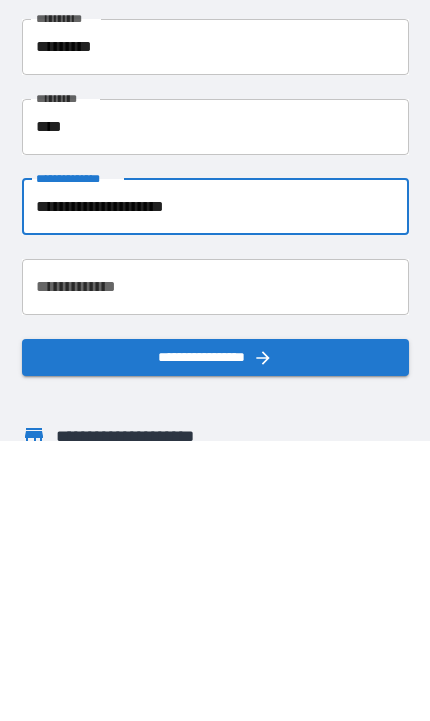 type on "**********" 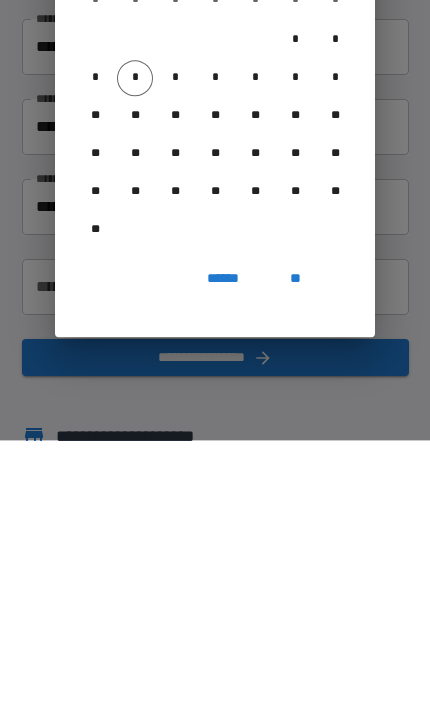 scroll, scrollTop: 123, scrollLeft: 0, axis: vertical 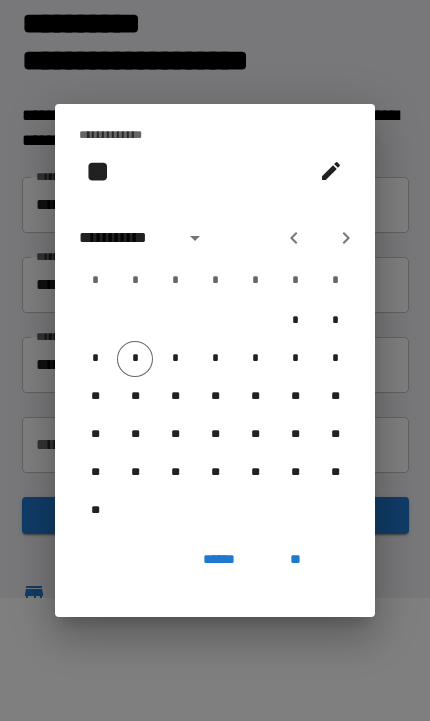 click 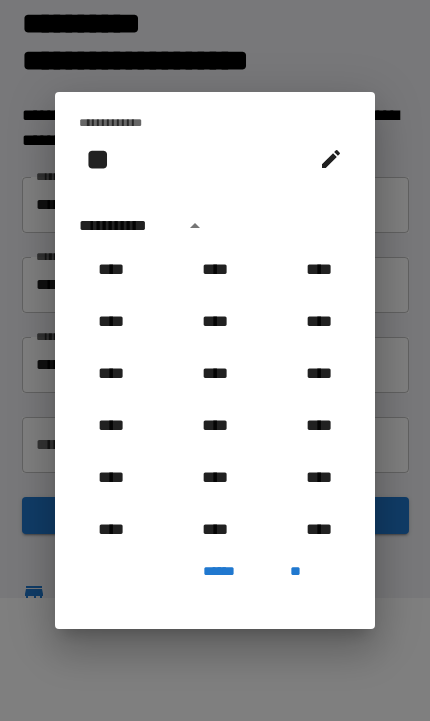 scroll, scrollTop: 1077, scrollLeft: 0, axis: vertical 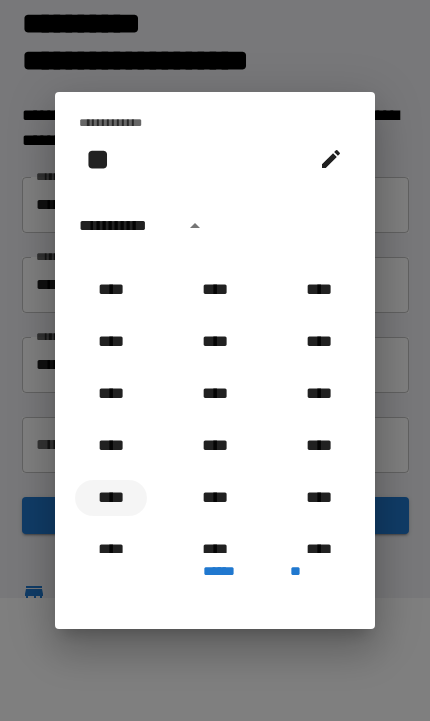 click on "****" at bounding box center [111, 498] 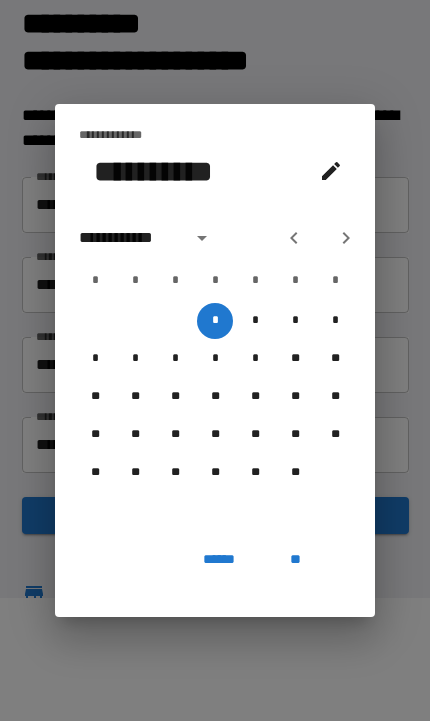 click on "**********" at bounding box center [129, 238] 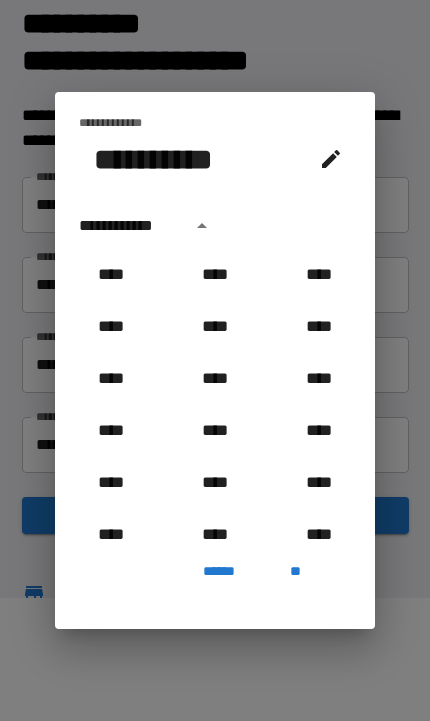 scroll, scrollTop: 1174, scrollLeft: 0, axis: vertical 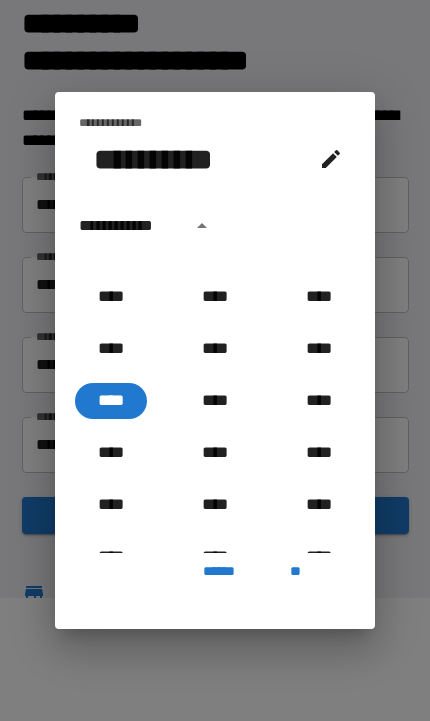 click on "**********" at bounding box center (129, 226) 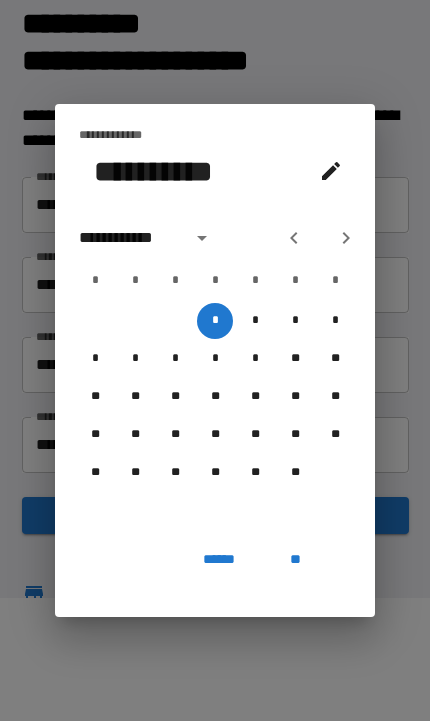 click at bounding box center (346, 238) 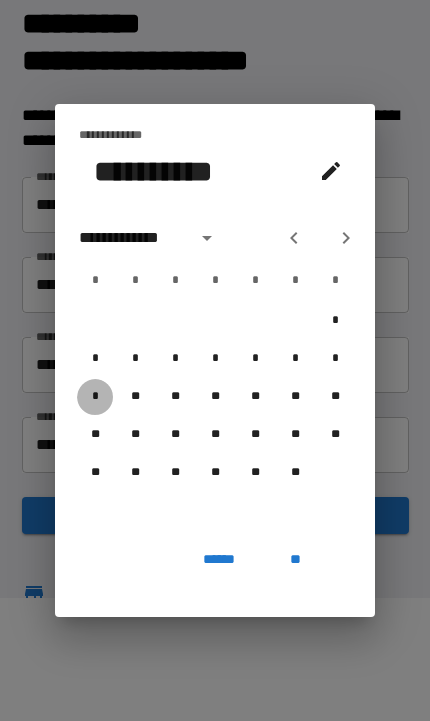 click on "*" at bounding box center [95, 397] 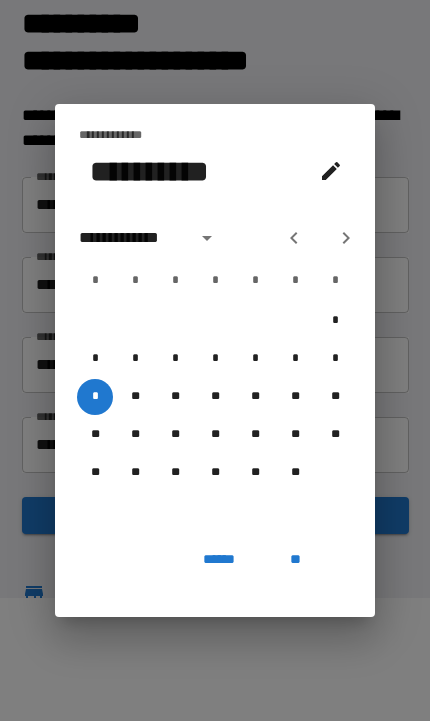 click on "**" at bounding box center (295, 559) 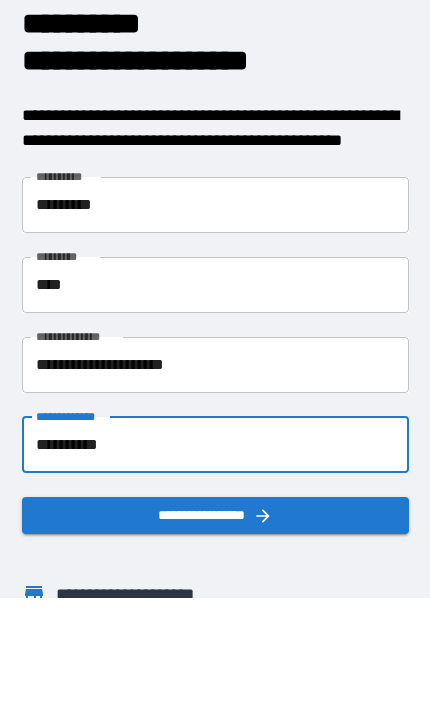 click on "**********" at bounding box center (215, 515) 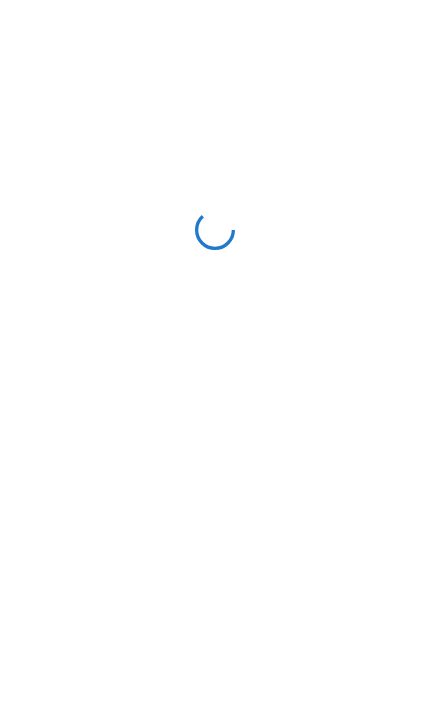 scroll, scrollTop: 0, scrollLeft: 0, axis: both 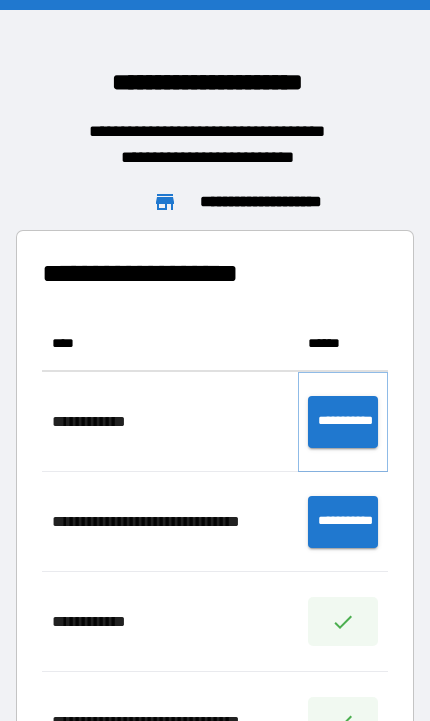 click on "**********" at bounding box center [343, 422] 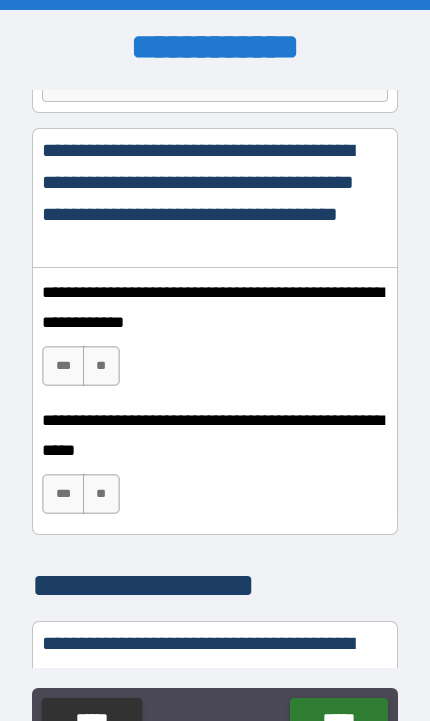 scroll, scrollTop: 1360, scrollLeft: 0, axis: vertical 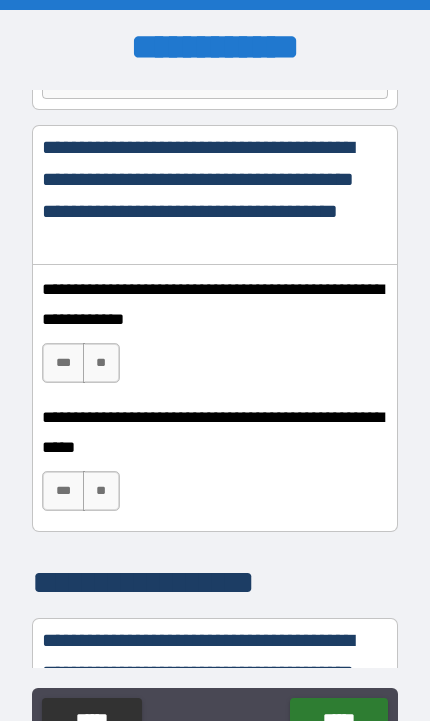 click on "***" at bounding box center [63, 363] 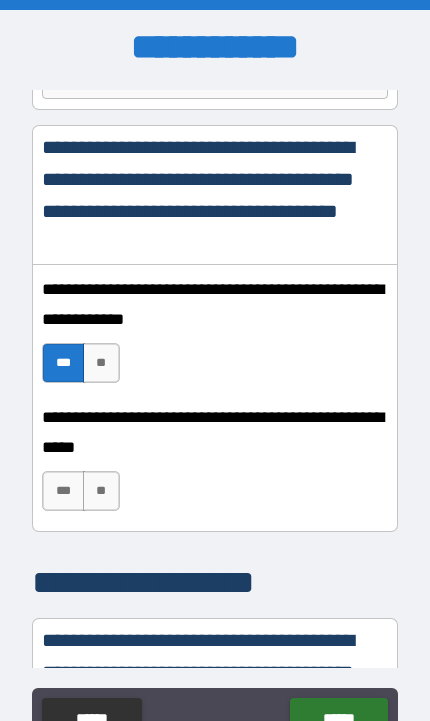click on "***" at bounding box center [63, 491] 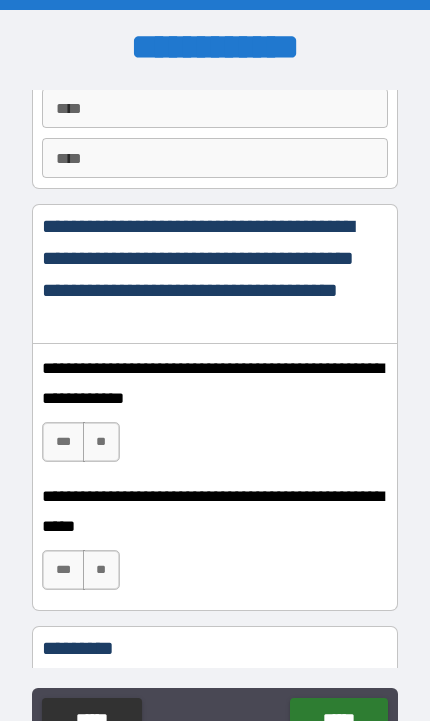 scroll, scrollTop: 3110, scrollLeft: 0, axis: vertical 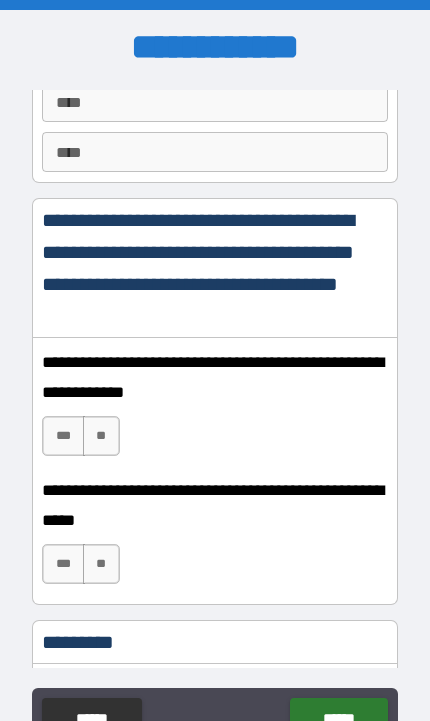 click on "***" at bounding box center (63, 436) 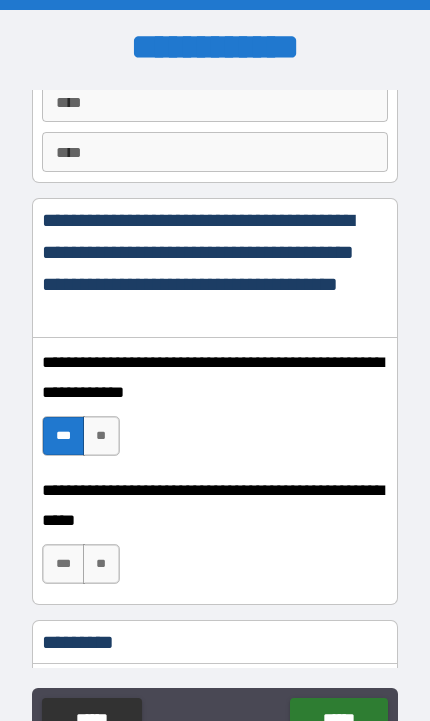 click on "***" at bounding box center [63, 564] 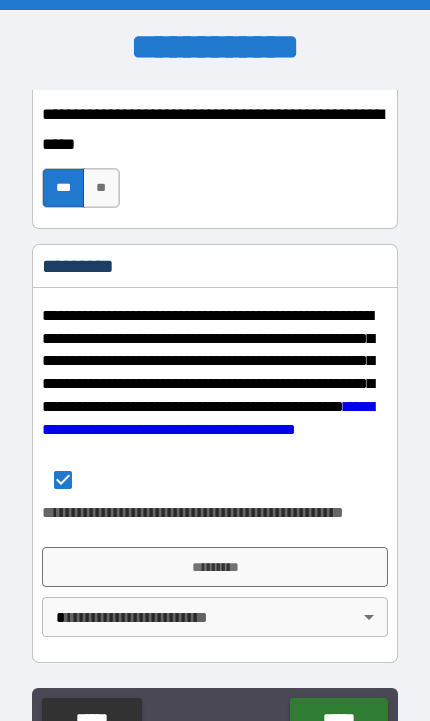 scroll, scrollTop: 3486, scrollLeft: 0, axis: vertical 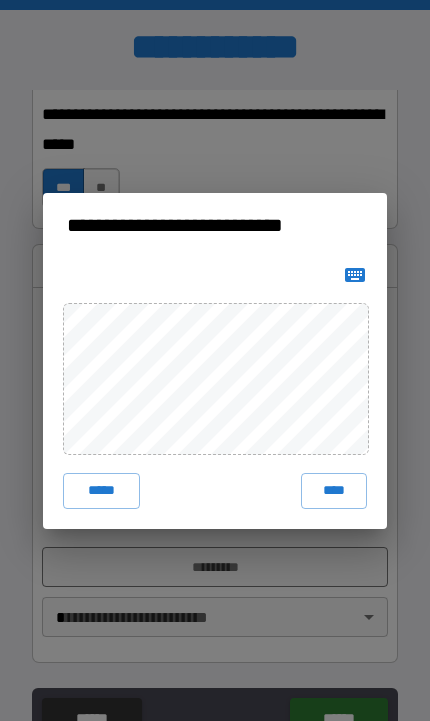 click on "****" at bounding box center (334, 491) 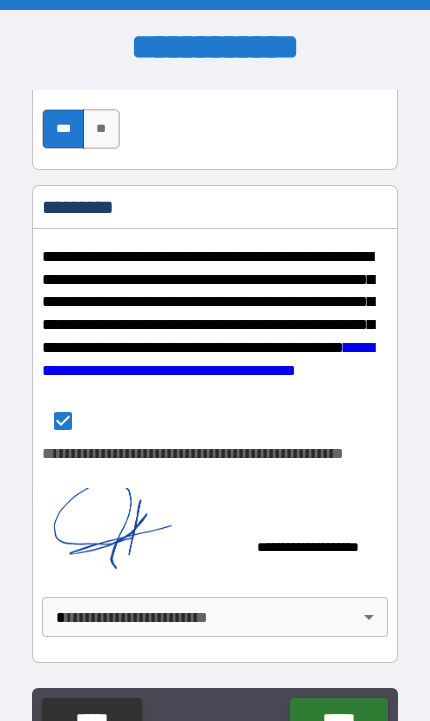 scroll, scrollTop: 3545, scrollLeft: 0, axis: vertical 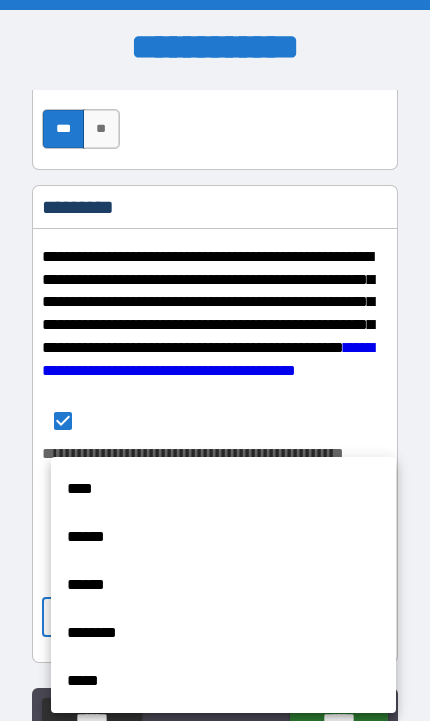 click on "****" at bounding box center (223, 489) 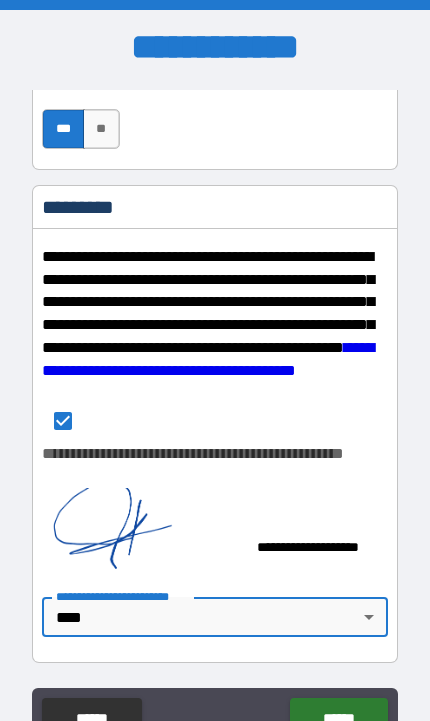 click on "**********" at bounding box center (215, 424) 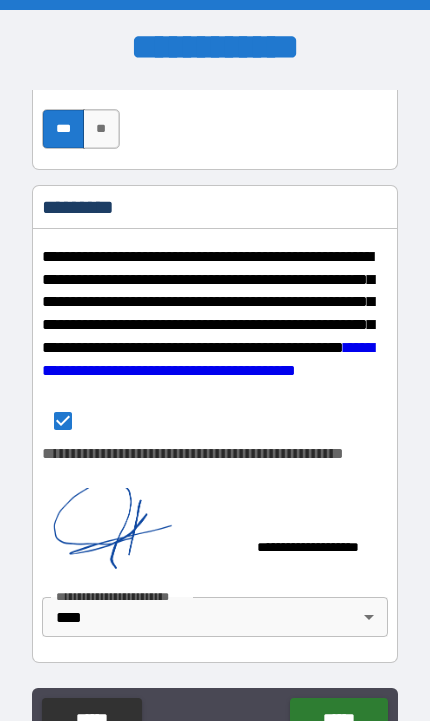 scroll, scrollTop: 3545, scrollLeft: 0, axis: vertical 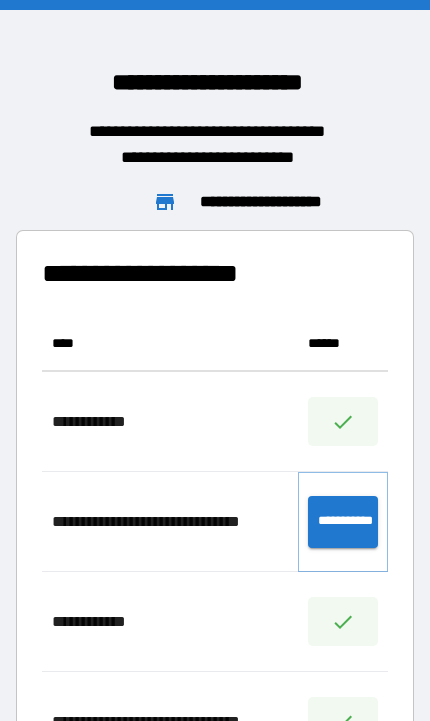 click on "**********" at bounding box center (343, 522) 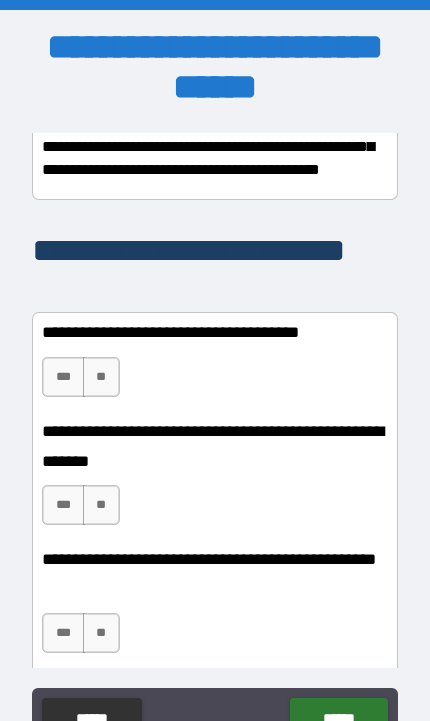 scroll, scrollTop: 417, scrollLeft: 0, axis: vertical 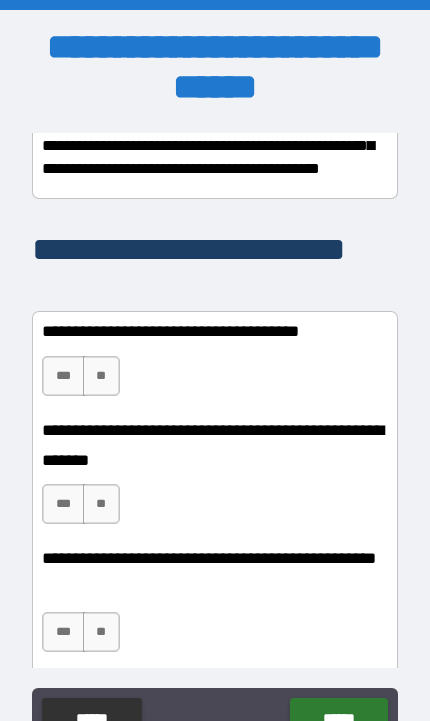 click on "**" at bounding box center [101, 376] 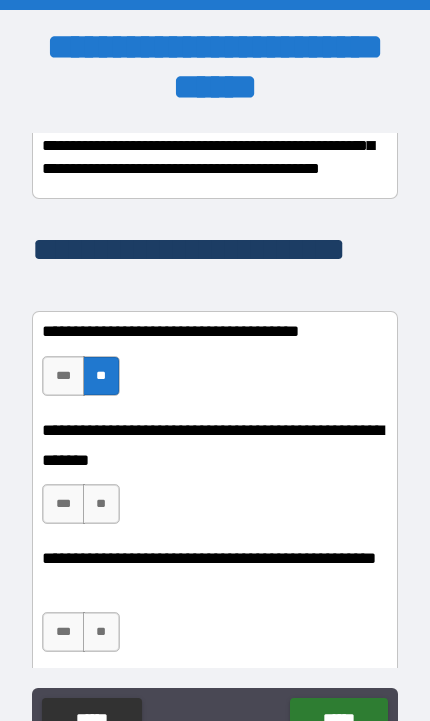 click on "***" at bounding box center [63, 504] 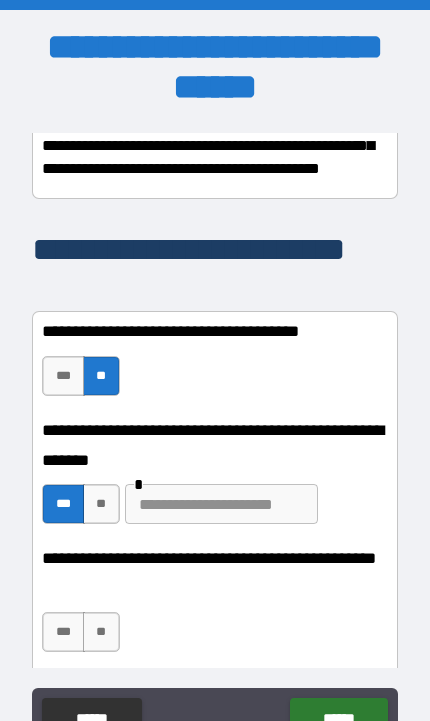 click at bounding box center (221, 504) 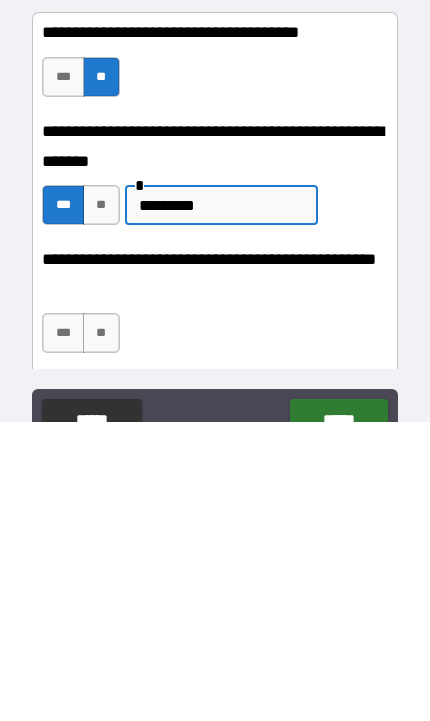 type on "*********" 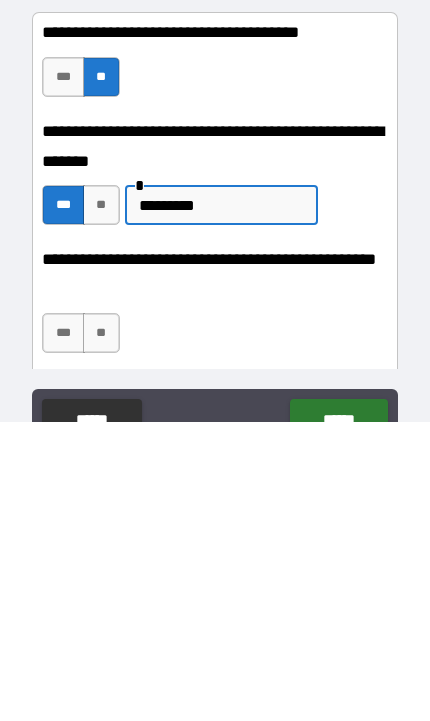 click on "**" at bounding box center [101, 632] 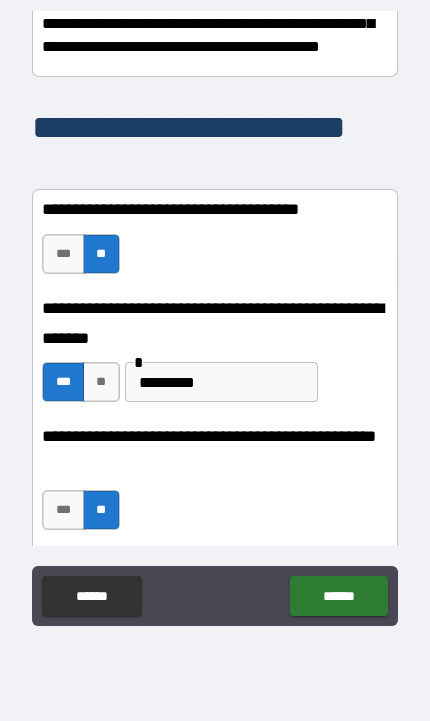 scroll, scrollTop: 123, scrollLeft: 0, axis: vertical 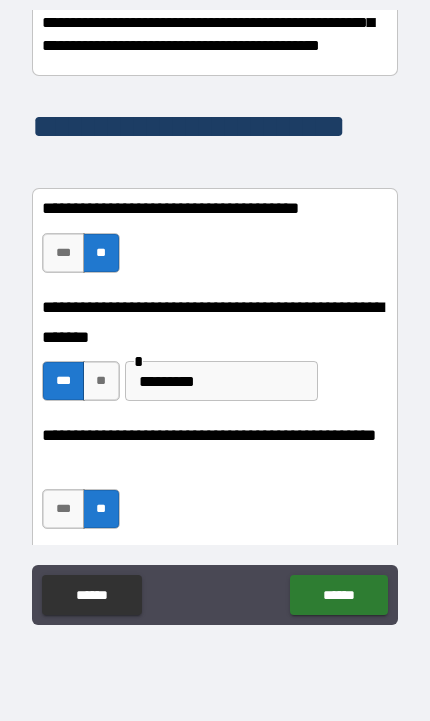 click on "******" at bounding box center (338, 595) 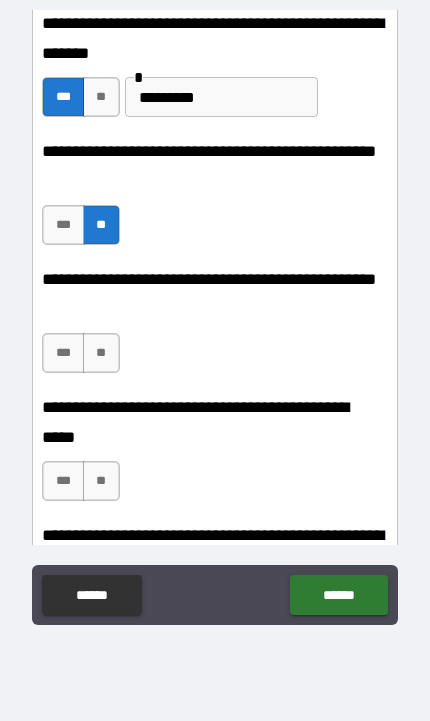 scroll, scrollTop: 705, scrollLeft: 0, axis: vertical 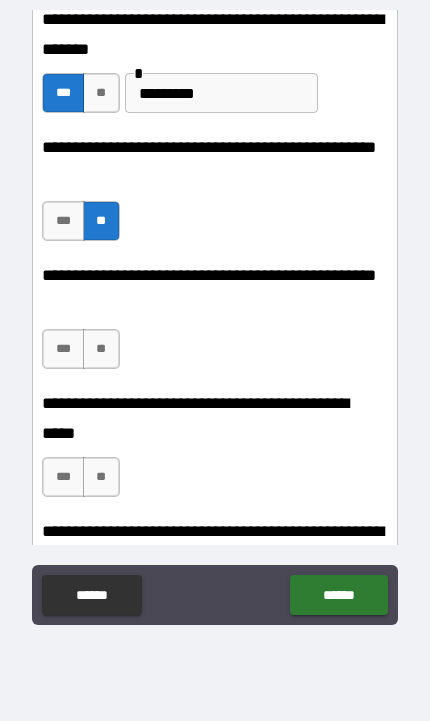 click on "***" at bounding box center (63, 349) 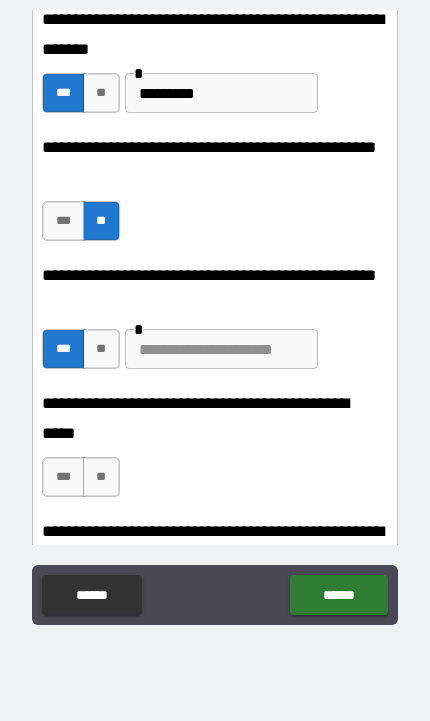 click at bounding box center (221, 349) 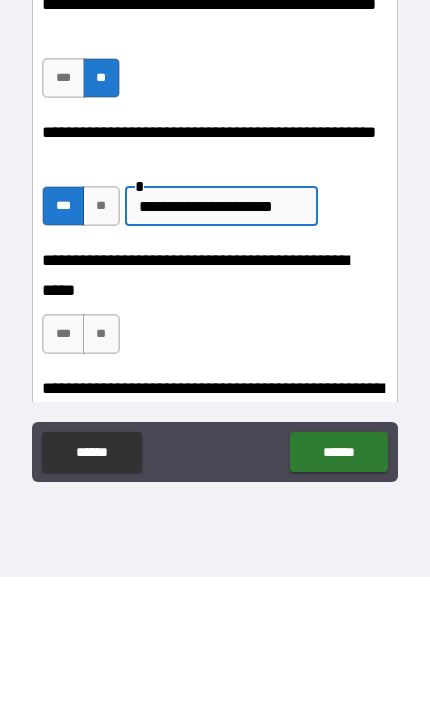 type on "**********" 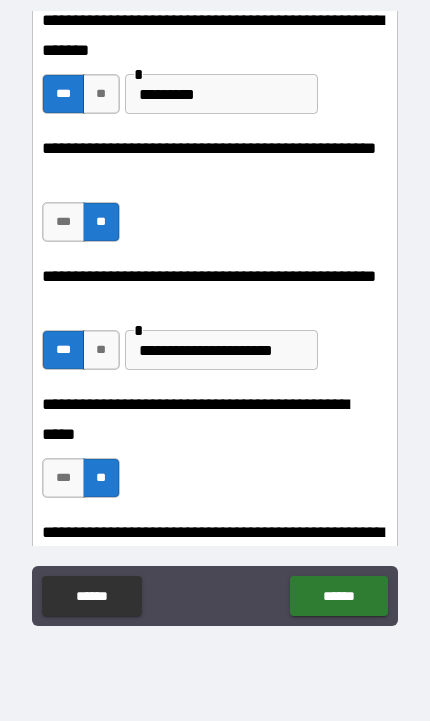 scroll, scrollTop: 123, scrollLeft: 0, axis: vertical 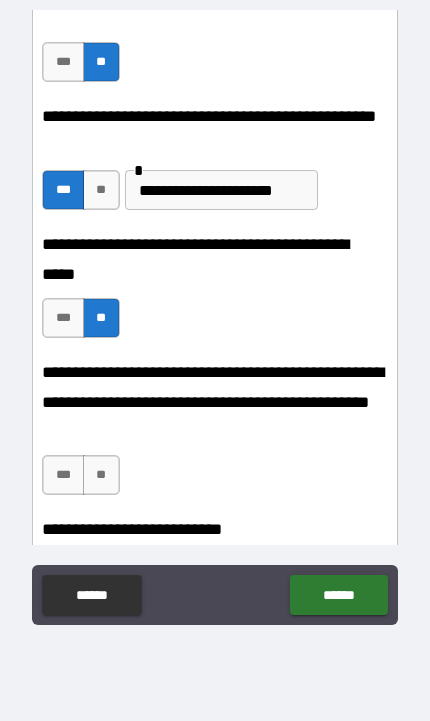 click on "**" at bounding box center [101, 475] 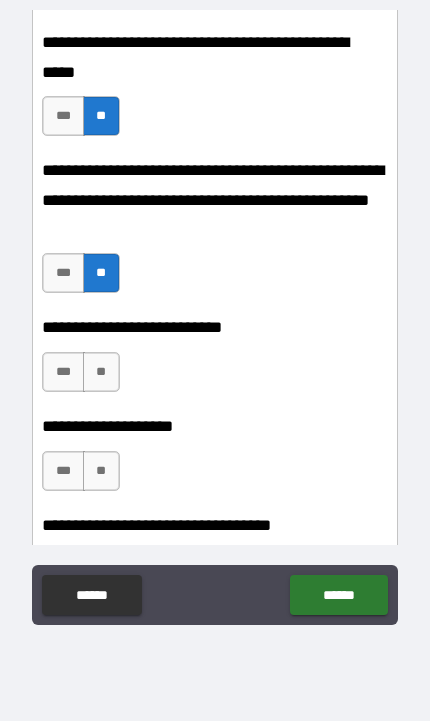 scroll, scrollTop: 1093, scrollLeft: 0, axis: vertical 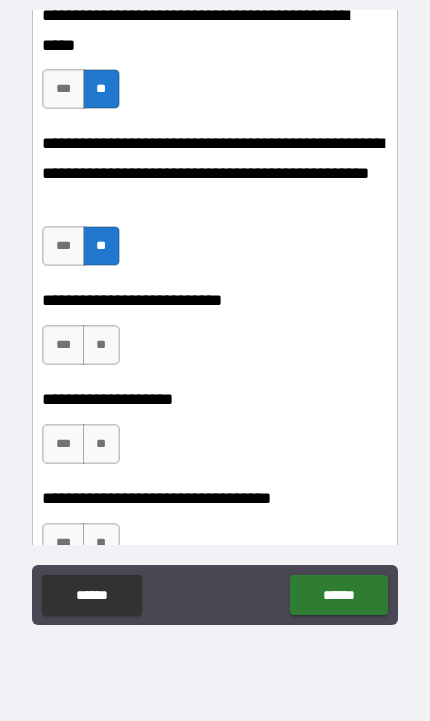 click on "**" at bounding box center [101, 345] 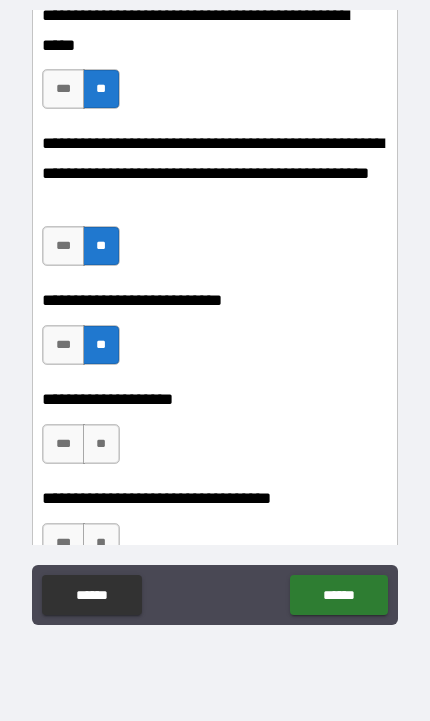 click on "***" at bounding box center [63, 444] 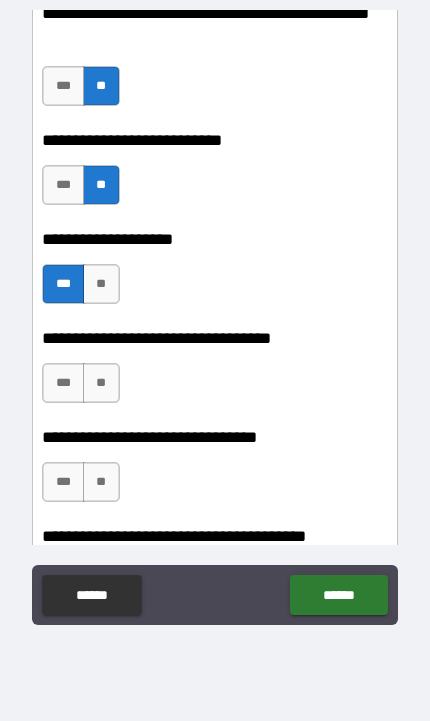 scroll, scrollTop: 1260, scrollLeft: 0, axis: vertical 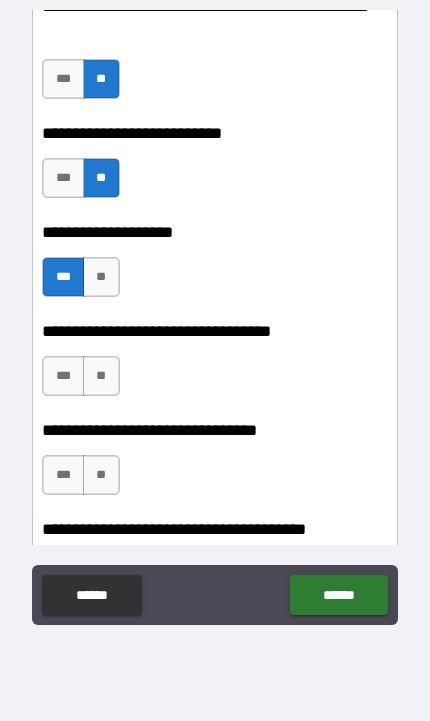 click on "**" at bounding box center (101, 376) 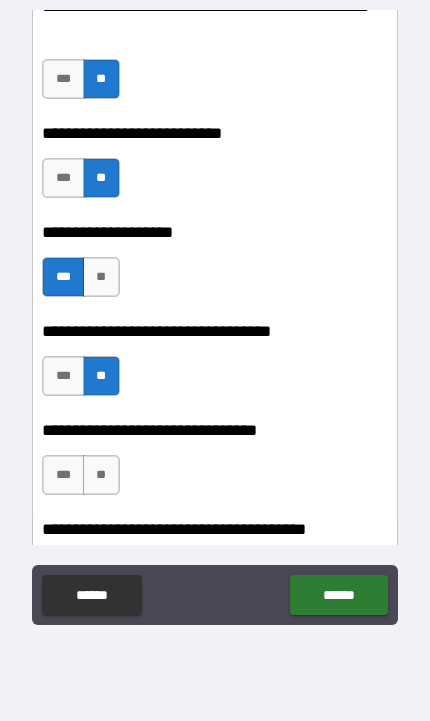 click on "**" at bounding box center [101, 475] 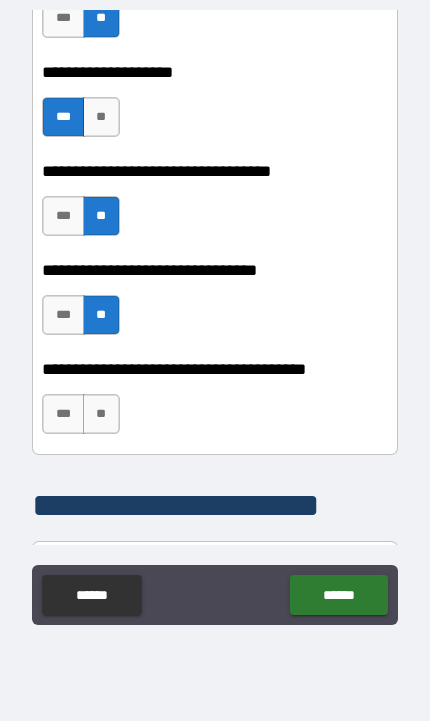 scroll, scrollTop: 1421, scrollLeft: 0, axis: vertical 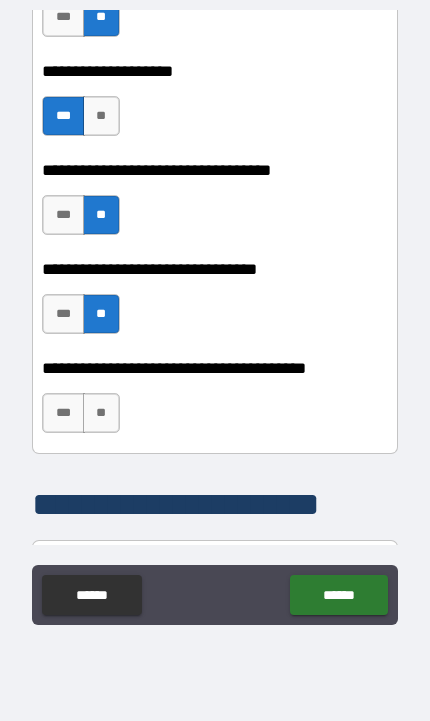 click on "***" at bounding box center (63, 413) 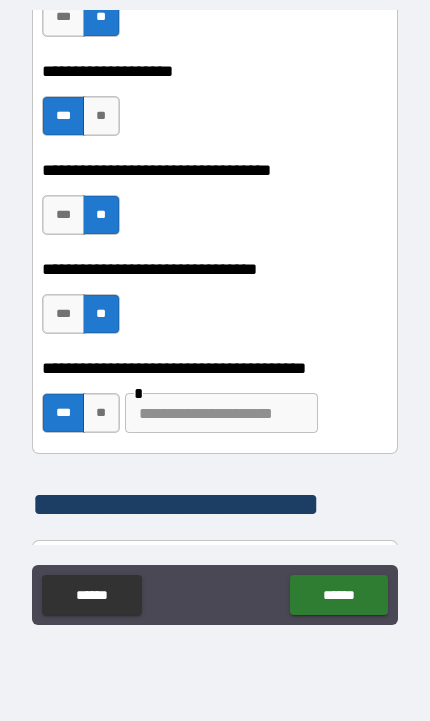 click on "**" at bounding box center (101, 413) 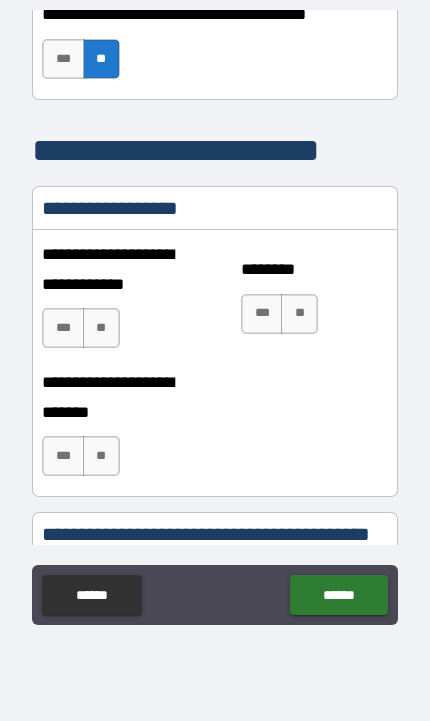 scroll, scrollTop: 1776, scrollLeft: 0, axis: vertical 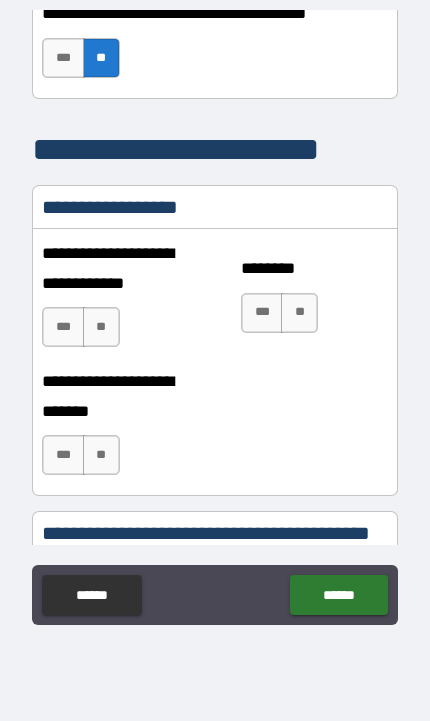 click on "**" at bounding box center (101, 327) 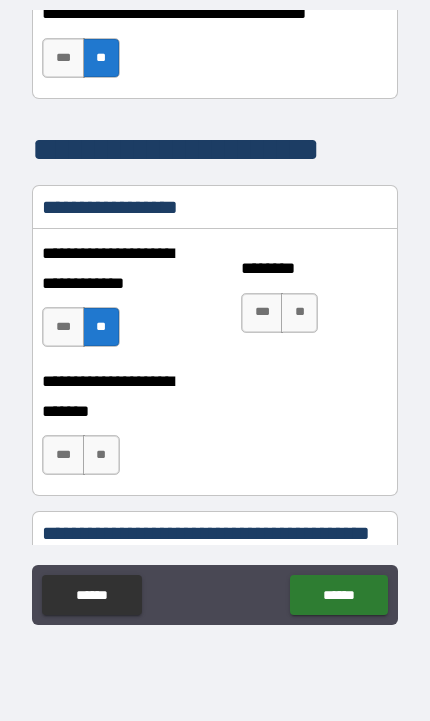 click on "**" at bounding box center (299, 313) 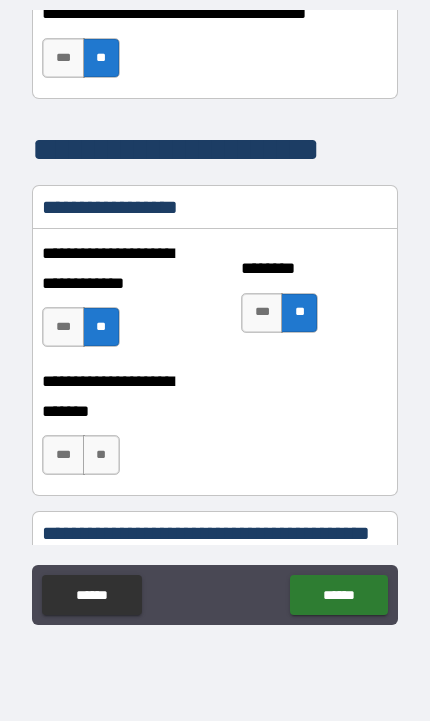 click on "**" at bounding box center [101, 455] 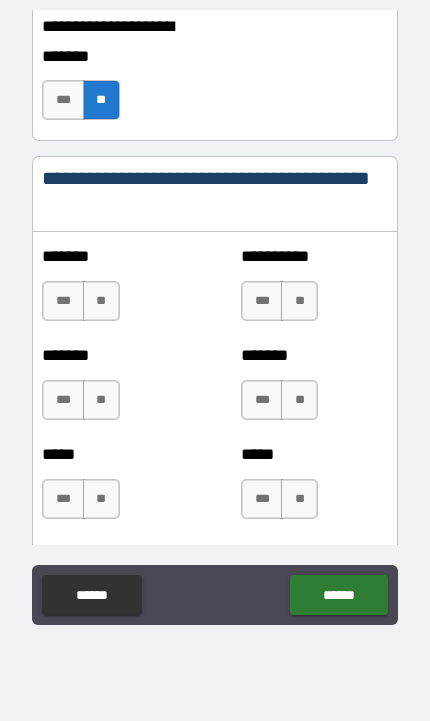 scroll, scrollTop: 2136, scrollLeft: 0, axis: vertical 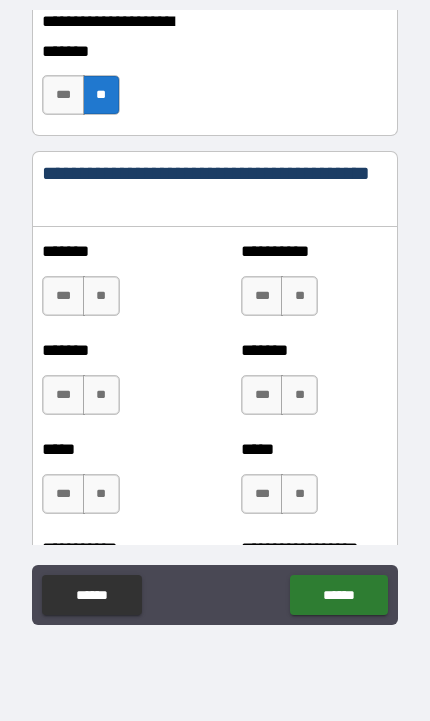 click on "**" at bounding box center (101, 296) 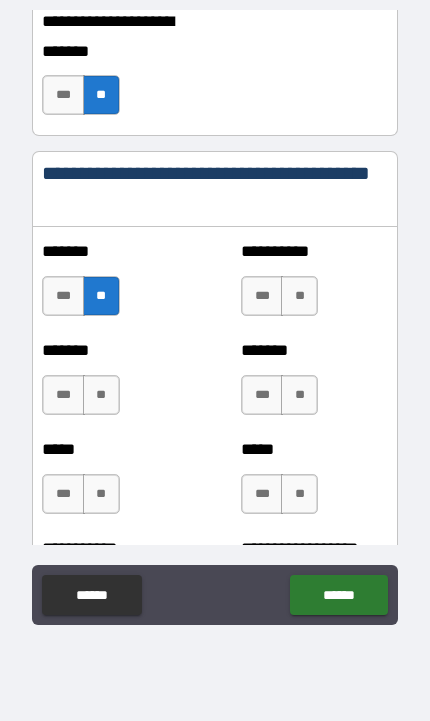 click on "**" at bounding box center (101, 395) 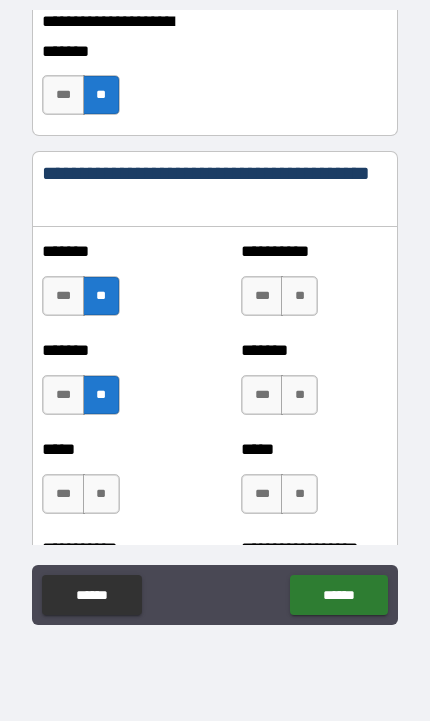 click on "**" at bounding box center [101, 494] 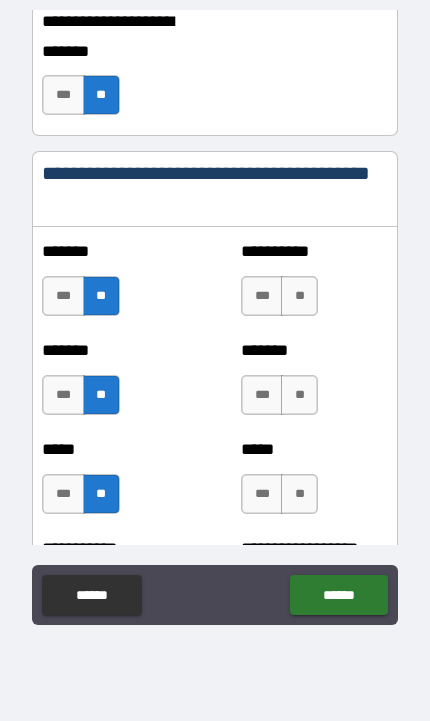 click on "**" at bounding box center [299, 296] 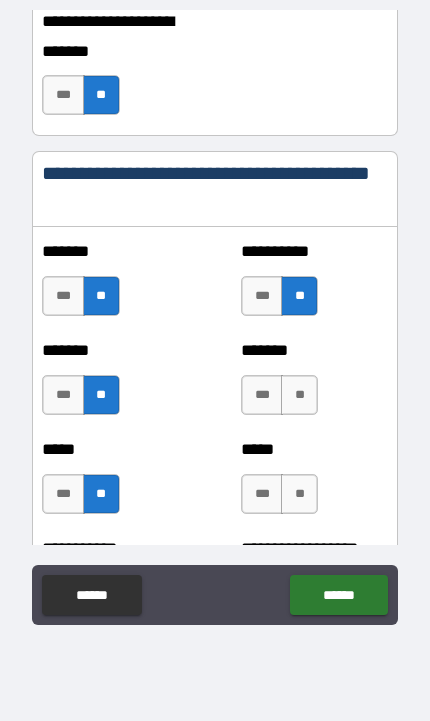 click on "**" at bounding box center [299, 395] 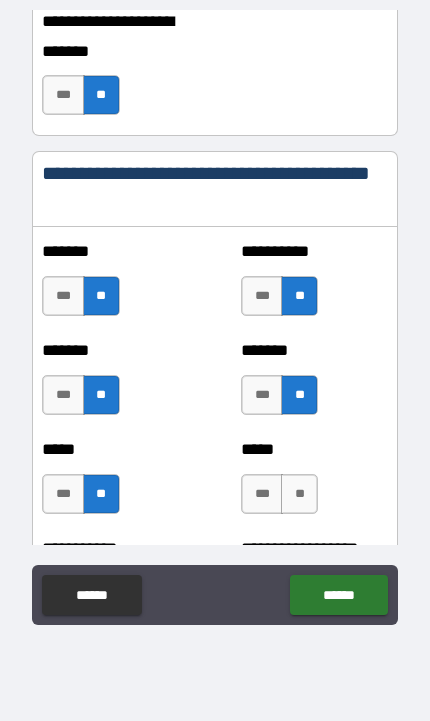 click on "**" at bounding box center [299, 494] 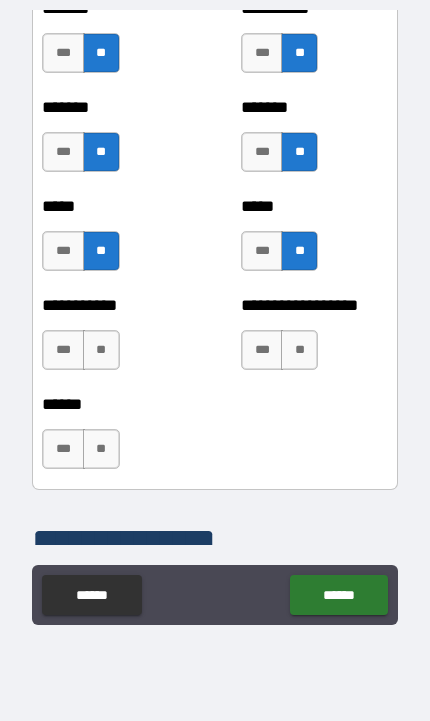 scroll, scrollTop: 2454, scrollLeft: 0, axis: vertical 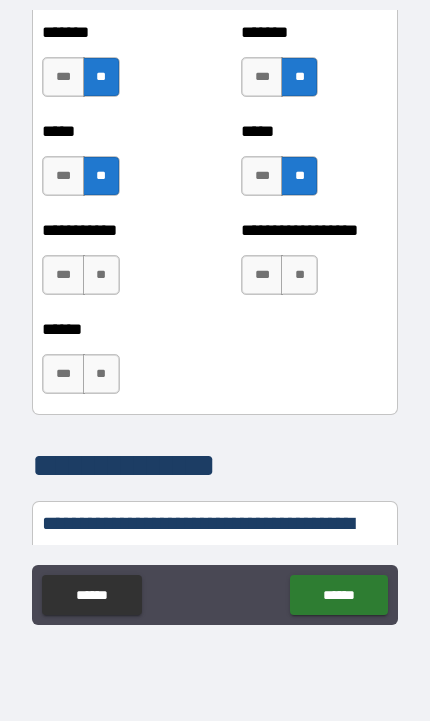 click on "**" at bounding box center [101, 275] 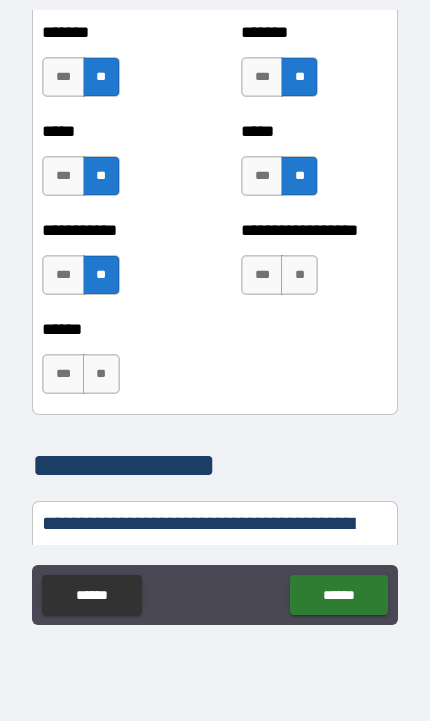 click on "**" at bounding box center (299, 275) 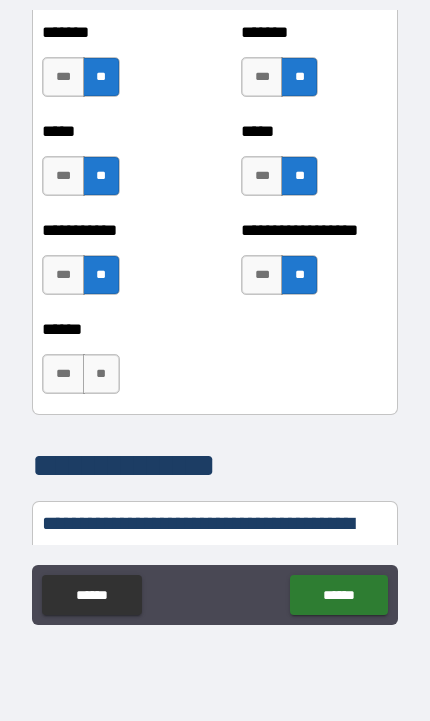 click on "**" at bounding box center [101, 374] 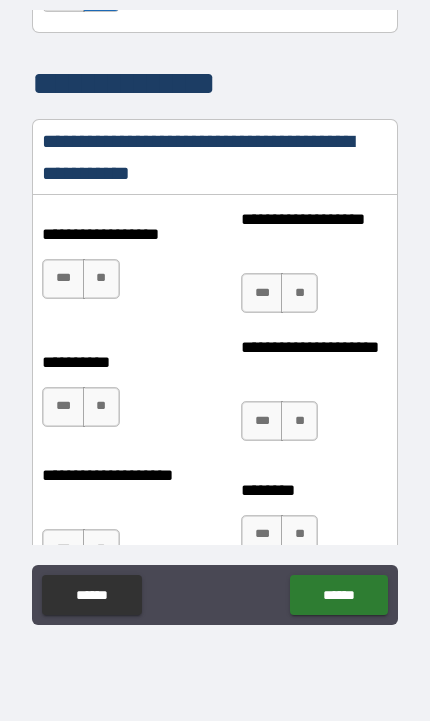 scroll, scrollTop: 2853, scrollLeft: 0, axis: vertical 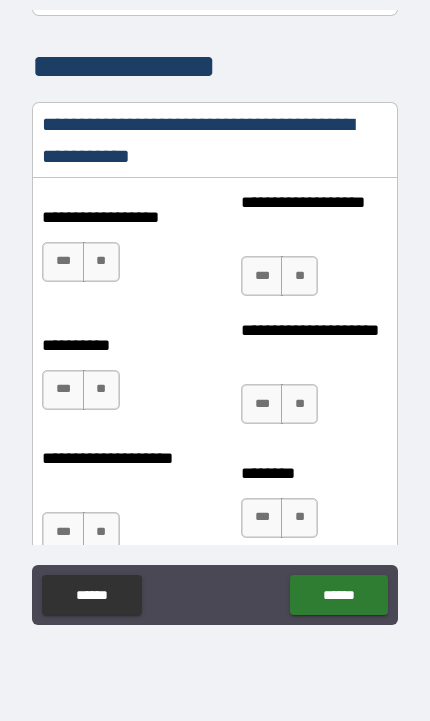 click on "***" at bounding box center [262, 276] 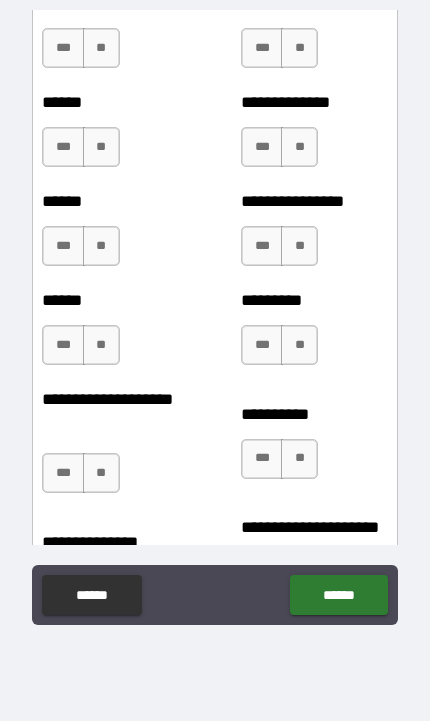 scroll, scrollTop: 3732, scrollLeft: 0, axis: vertical 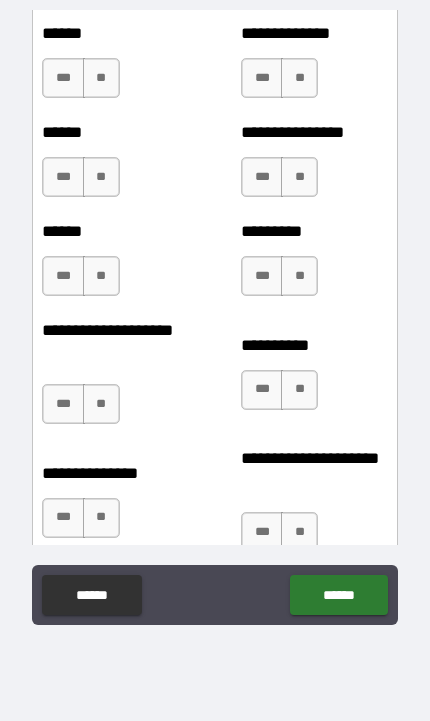 click on "***" at bounding box center (63, 404) 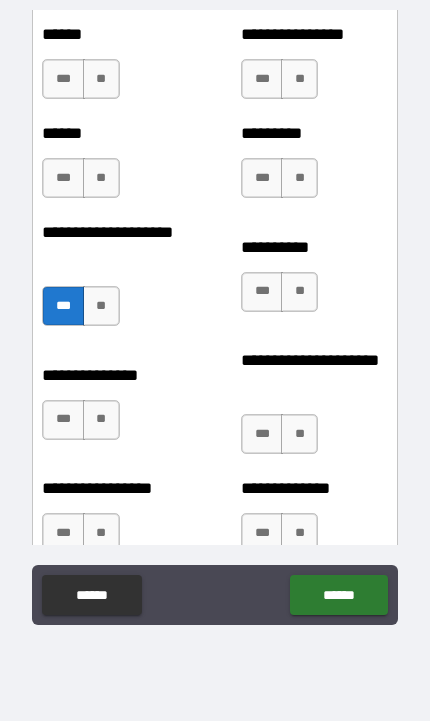 scroll, scrollTop: 3834, scrollLeft: 0, axis: vertical 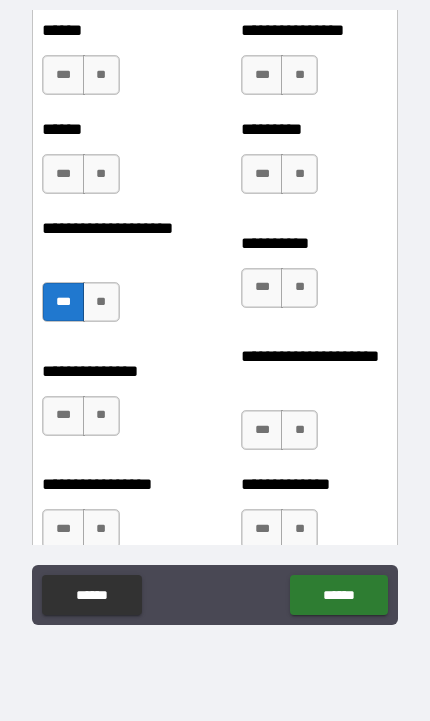 click on "***" at bounding box center (63, 416) 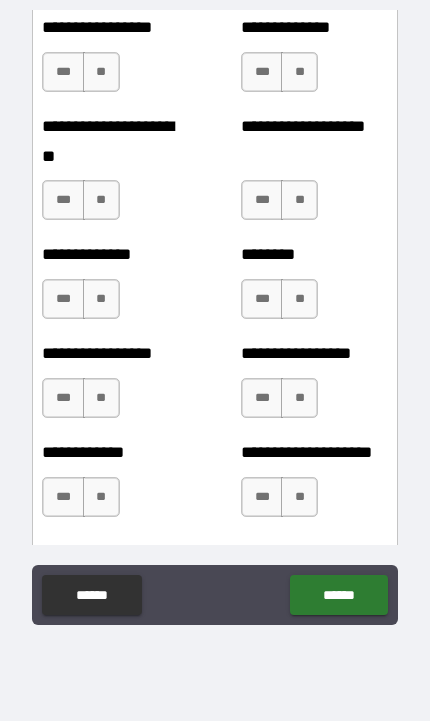 scroll, scrollTop: 4296, scrollLeft: 0, axis: vertical 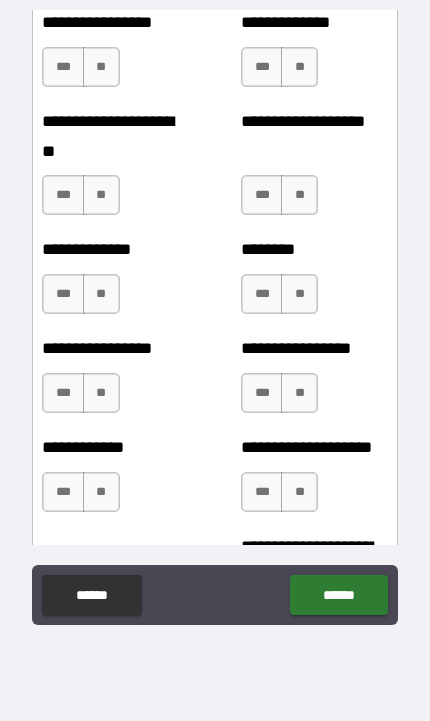 click on "***" at bounding box center [262, 294] 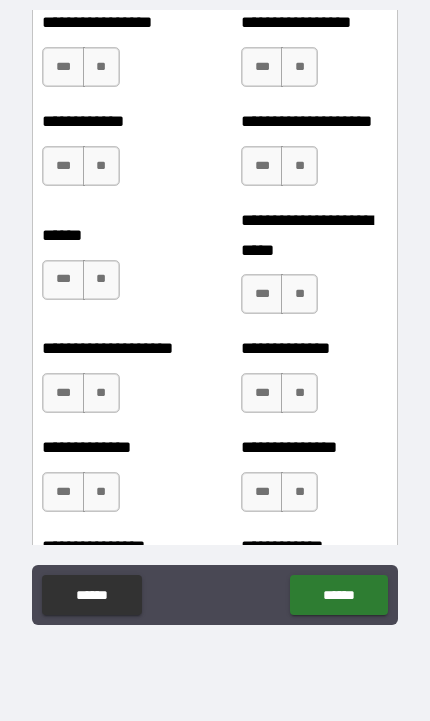 scroll, scrollTop: 4629, scrollLeft: 0, axis: vertical 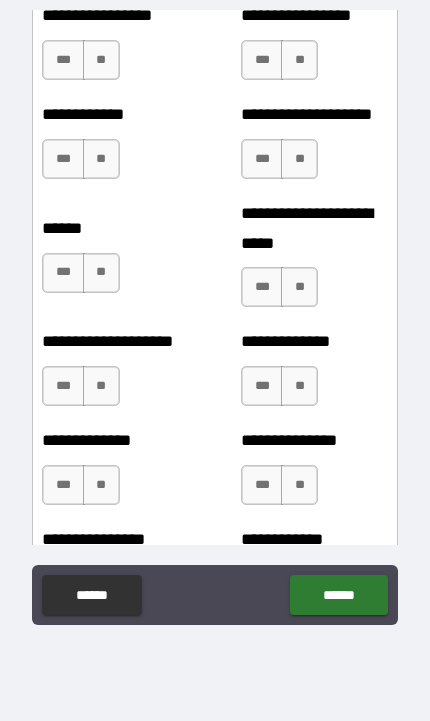 click on "***" at bounding box center (63, 273) 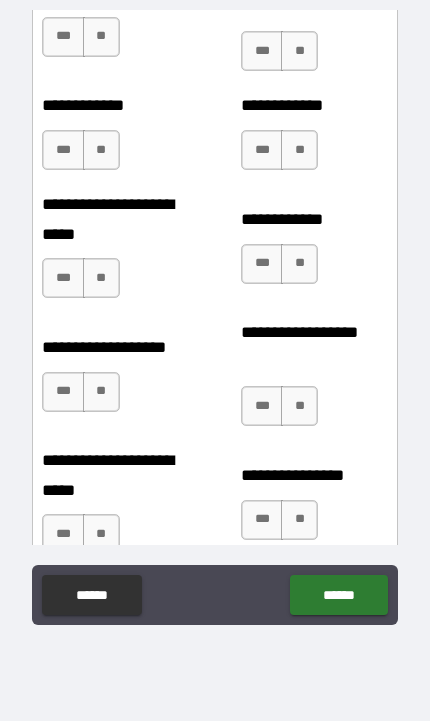 scroll, scrollTop: 6400, scrollLeft: 0, axis: vertical 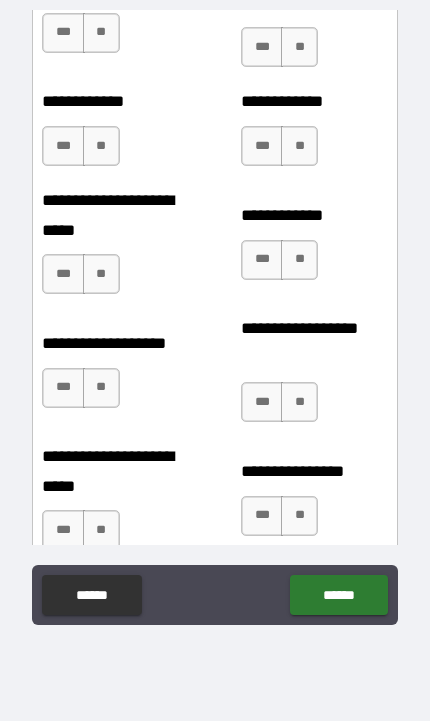 click on "***" at bounding box center [63, 388] 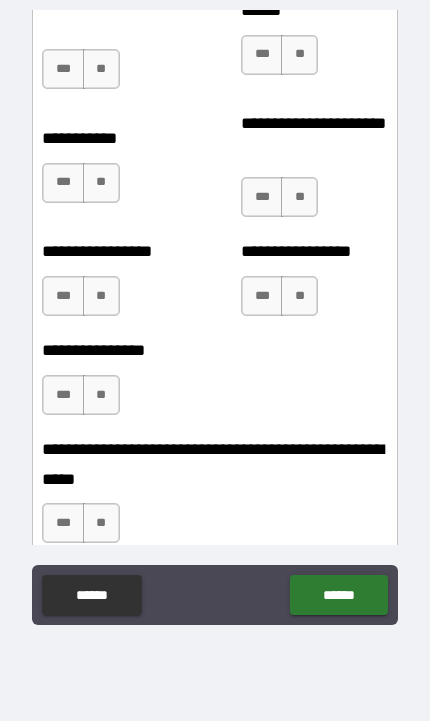 scroll, scrollTop: 6991, scrollLeft: 0, axis: vertical 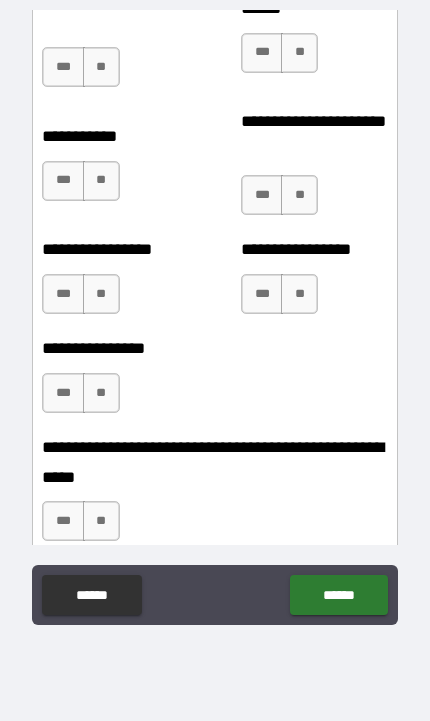 click on "**" at bounding box center (101, 393) 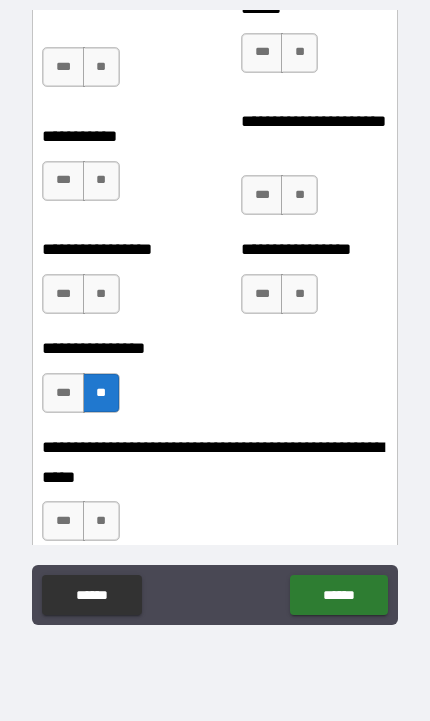 click on "**" at bounding box center [299, 294] 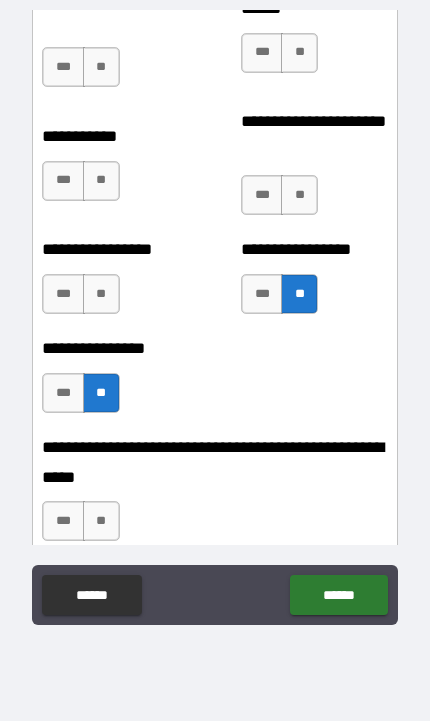 click on "**" at bounding box center (101, 294) 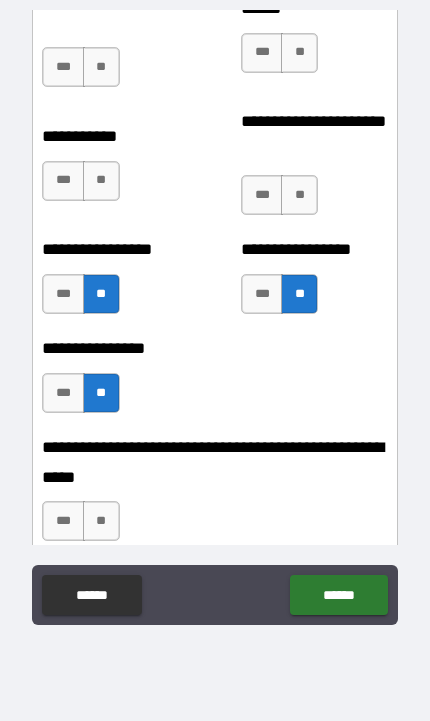 click on "**" at bounding box center [299, 195] 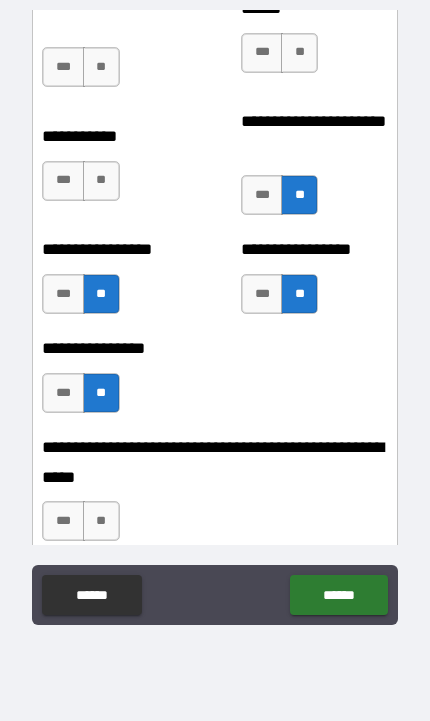 click on "**" at bounding box center (101, 181) 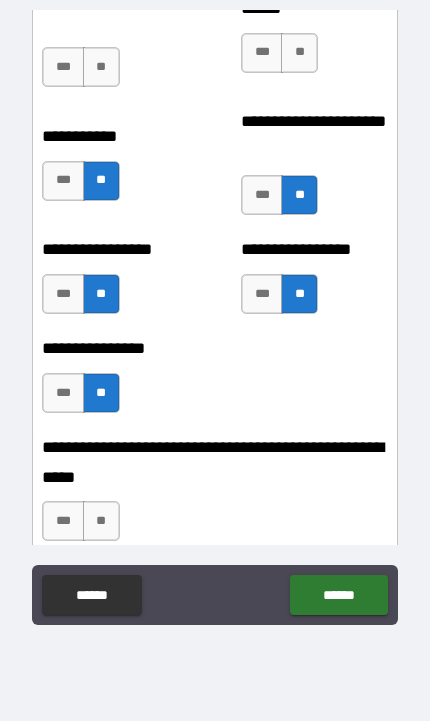 click on "**" at bounding box center (101, 67) 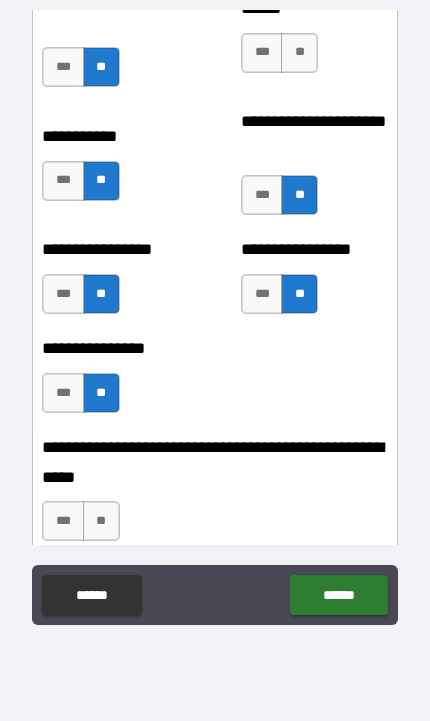 click on "**" at bounding box center (299, 53) 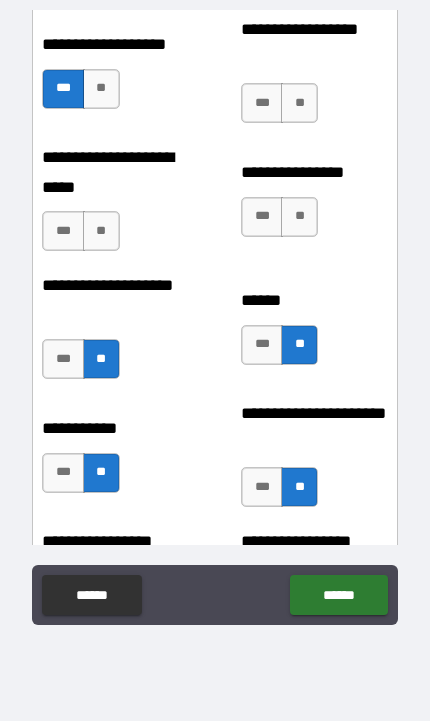 scroll, scrollTop: 6691, scrollLeft: 0, axis: vertical 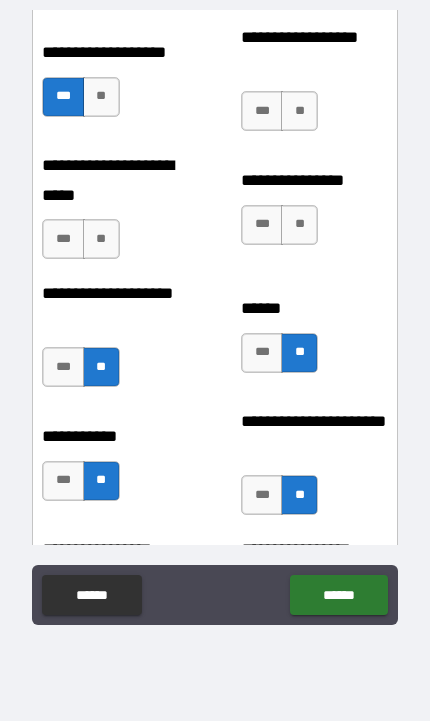 click on "**" at bounding box center [299, 225] 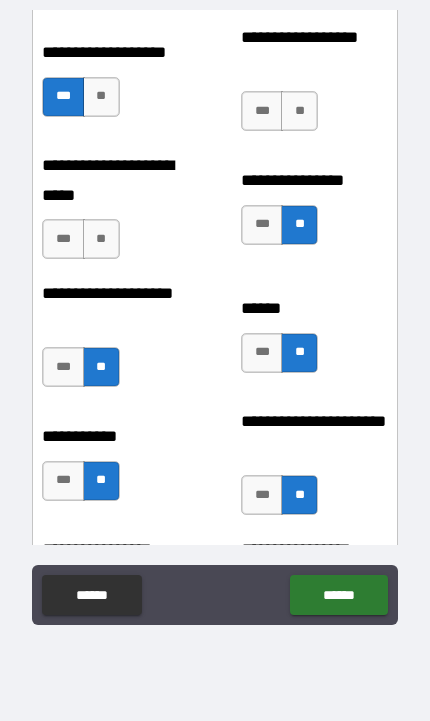click on "**" at bounding box center [101, 239] 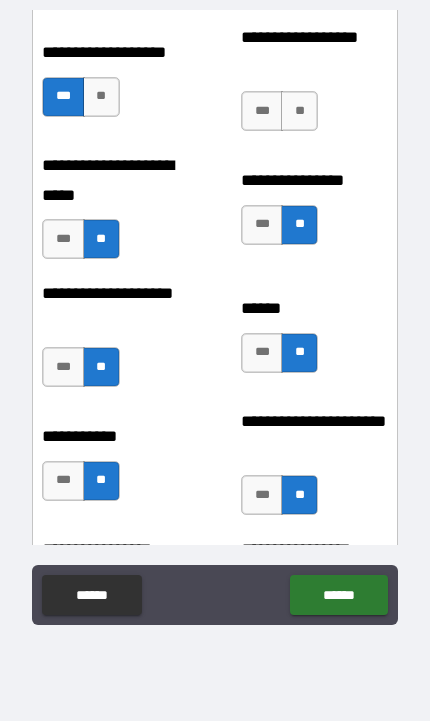 click on "**" at bounding box center [299, 111] 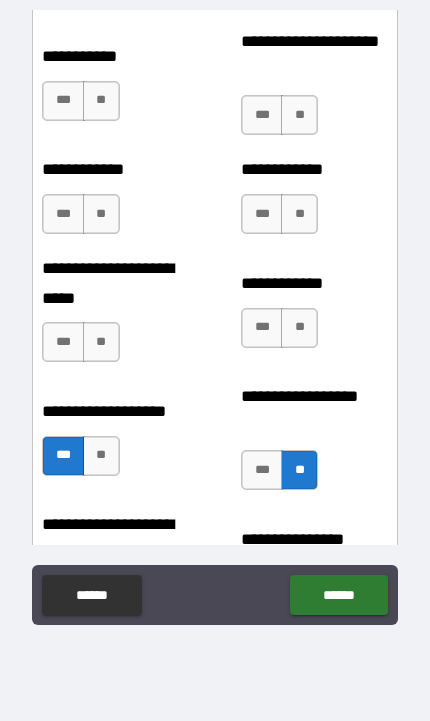 scroll, scrollTop: 6335, scrollLeft: 0, axis: vertical 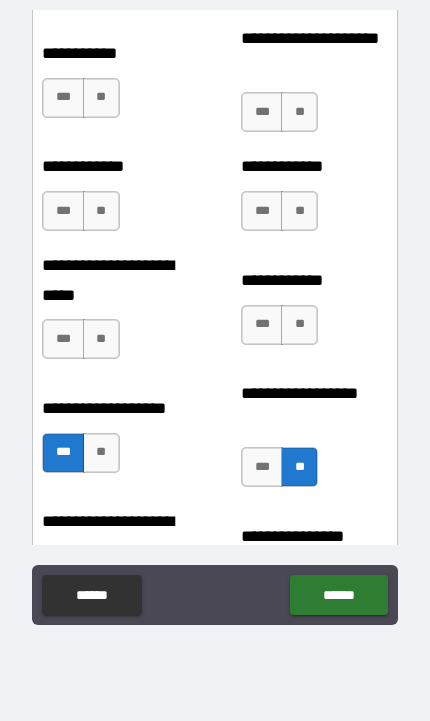 click on "**" at bounding box center (299, 325) 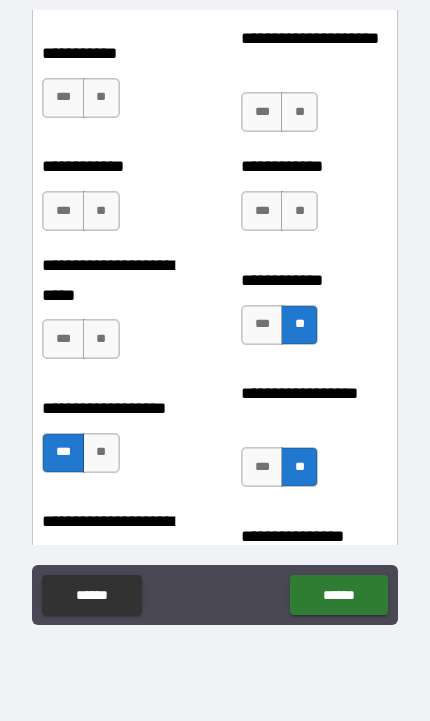 click on "**" at bounding box center [101, 339] 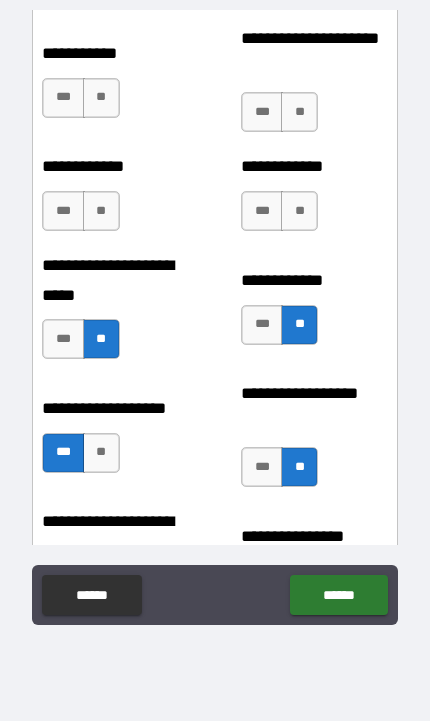 click on "**" at bounding box center (101, 211) 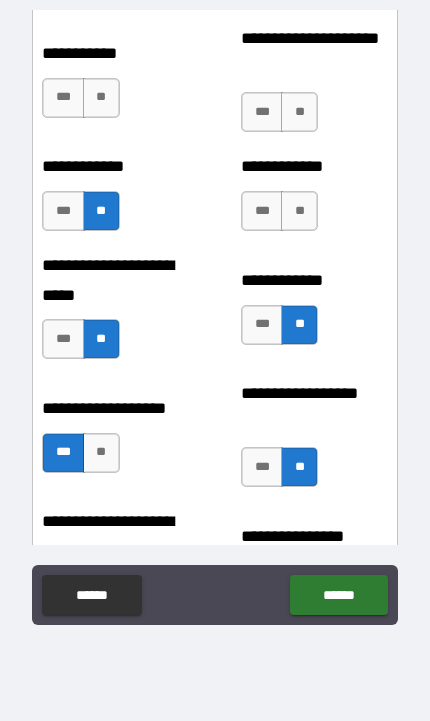 click on "**" at bounding box center [299, 211] 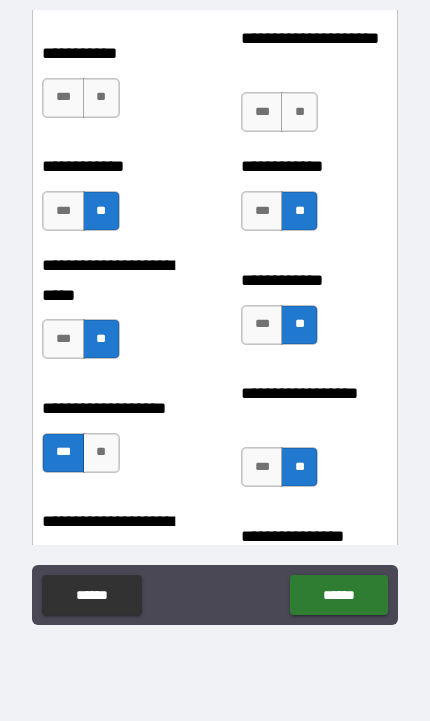 click on "**" at bounding box center (299, 112) 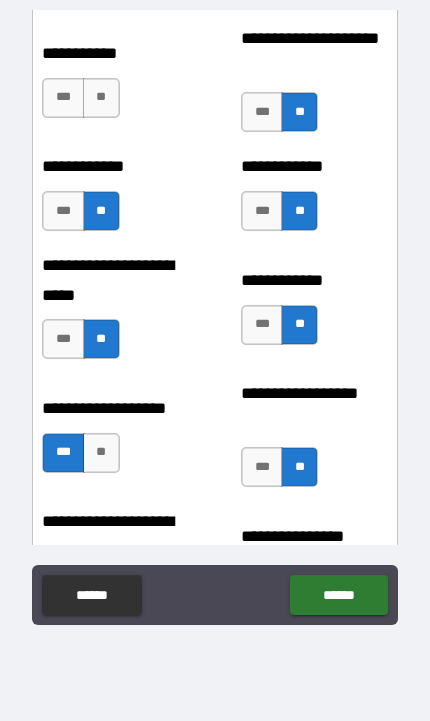 click on "**" at bounding box center (101, 98) 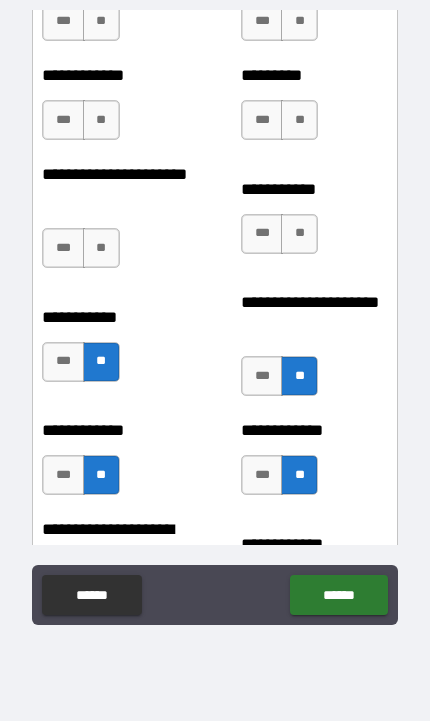 scroll, scrollTop: 6028, scrollLeft: 0, axis: vertical 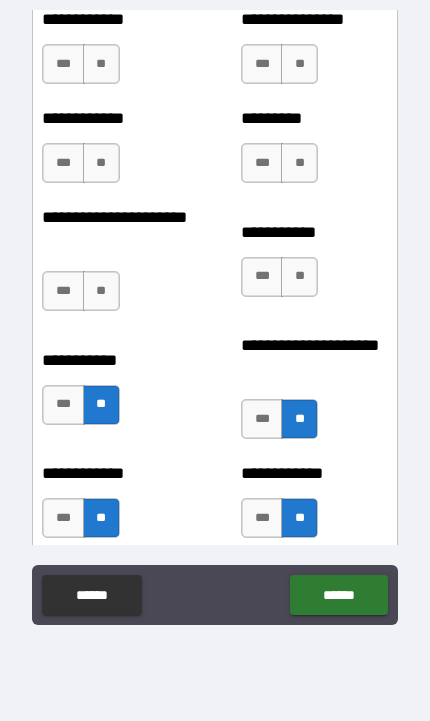 click on "**" at bounding box center (299, 277) 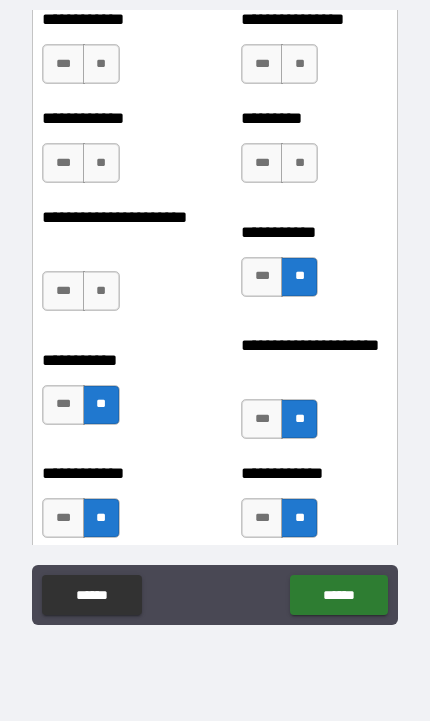 click on "**" at bounding box center (101, 291) 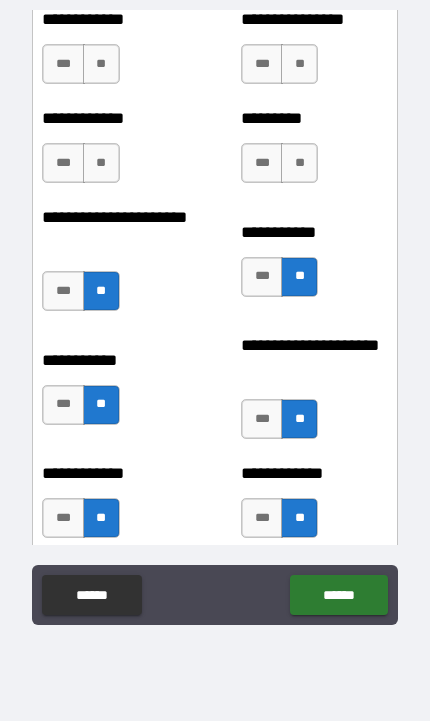 click on "**" at bounding box center [101, 163] 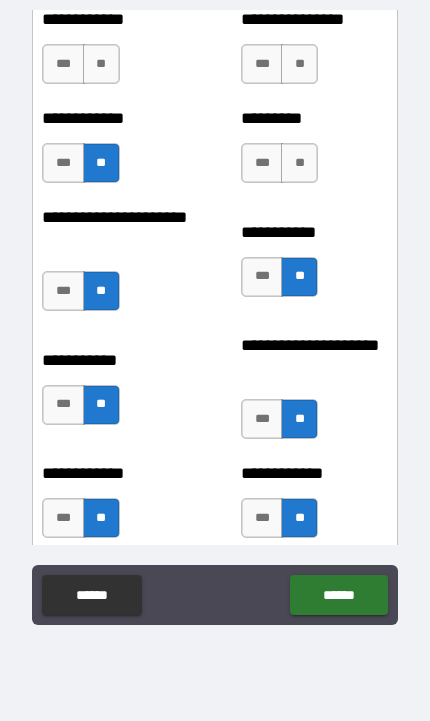 click on "**" at bounding box center [299, 163] 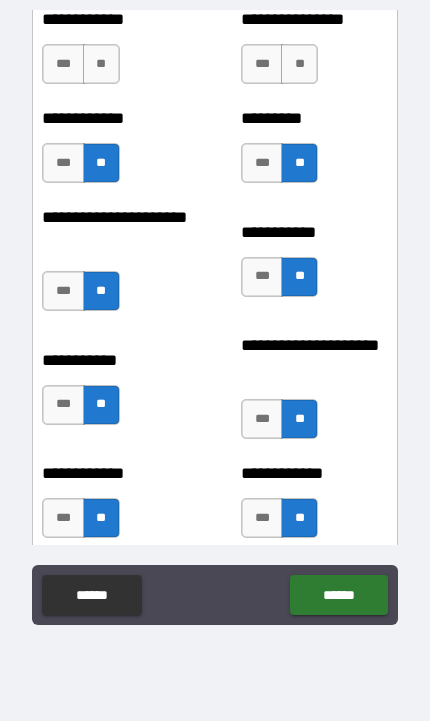 click on "**" at bounding box center (299, 64) 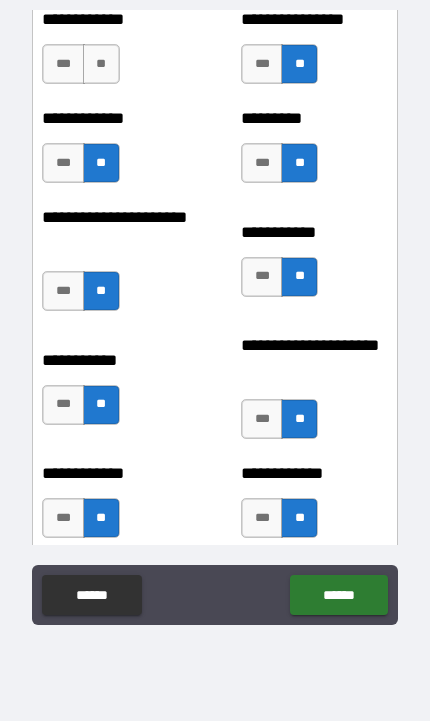 click on "**" at bounding box center (101, 64) 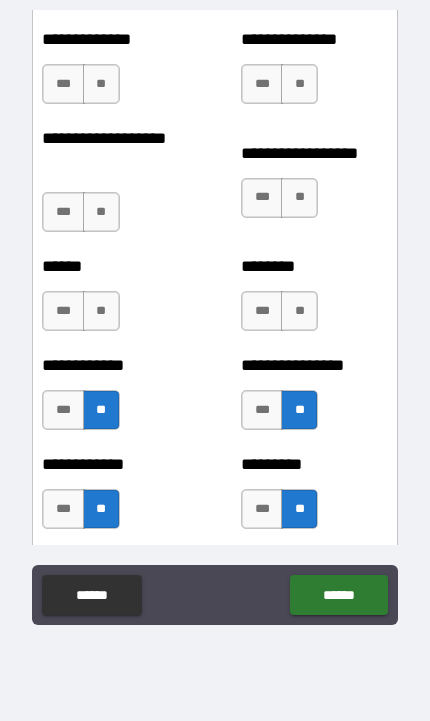 scroll, scrollTop: 5654, scrollLeft: 0, axis: vertical 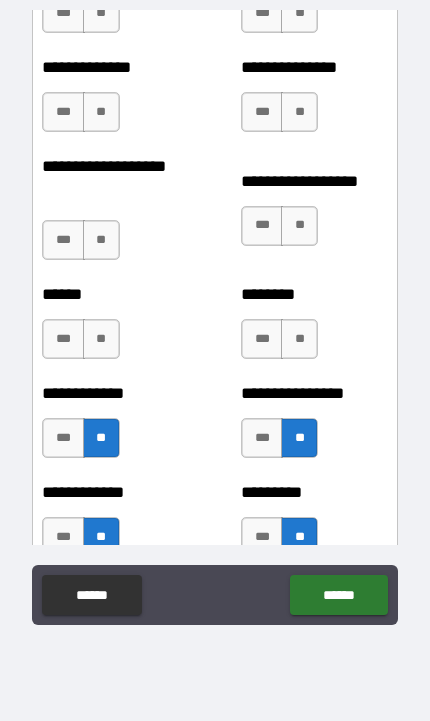 click on "**" at bounding box center (299, 339) 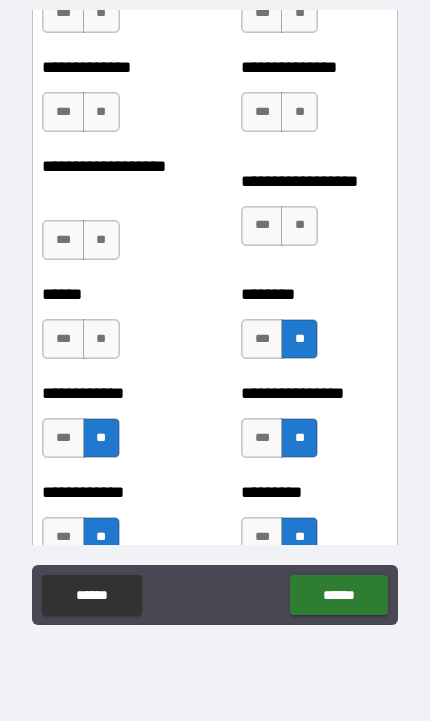 click on "**" at bounding box center [101, 339] 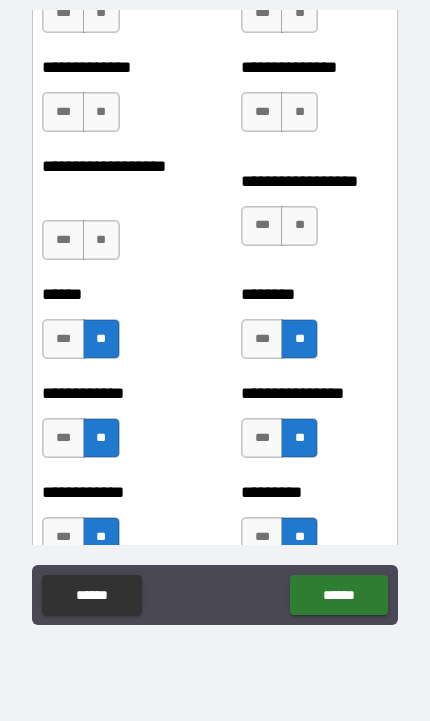 click on "**" at bounding box center (101, 240) 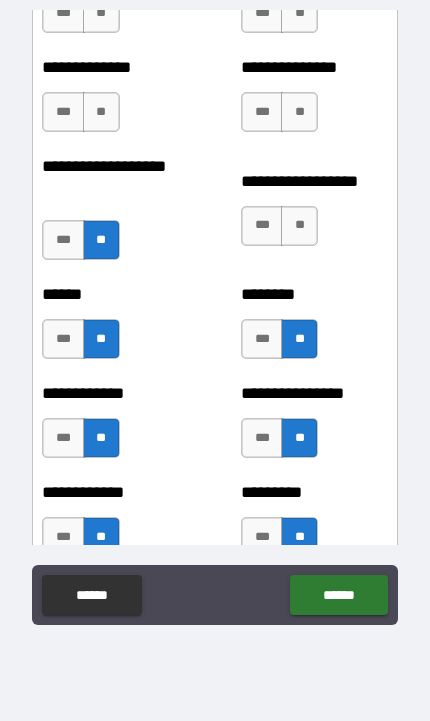 click on "**" at bounding box center [299, 226] 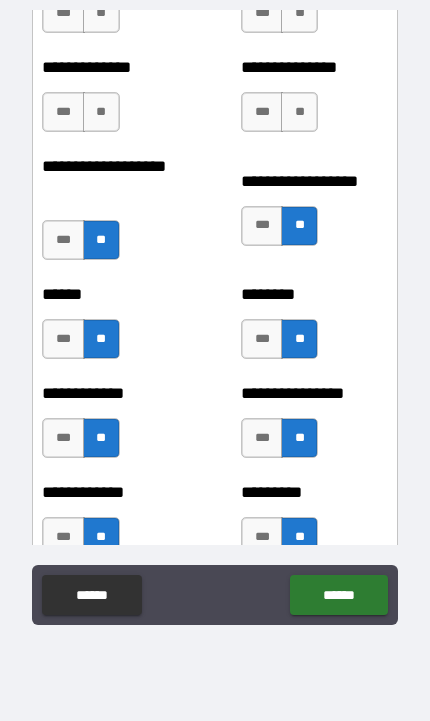 click on "**" at bounding box center (299, 112) 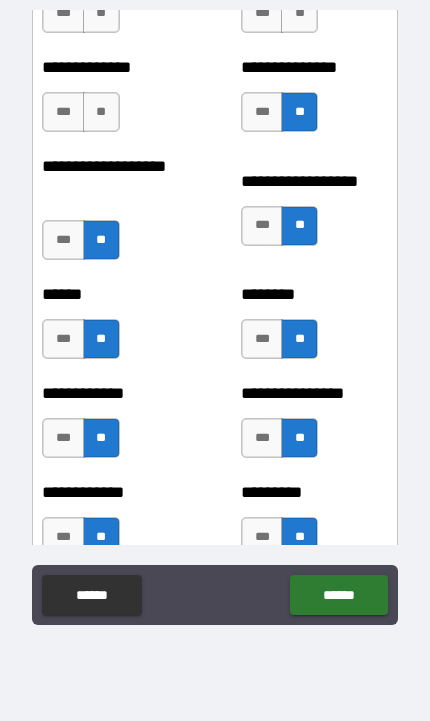 click on "**" at bounding box center (101, 112) 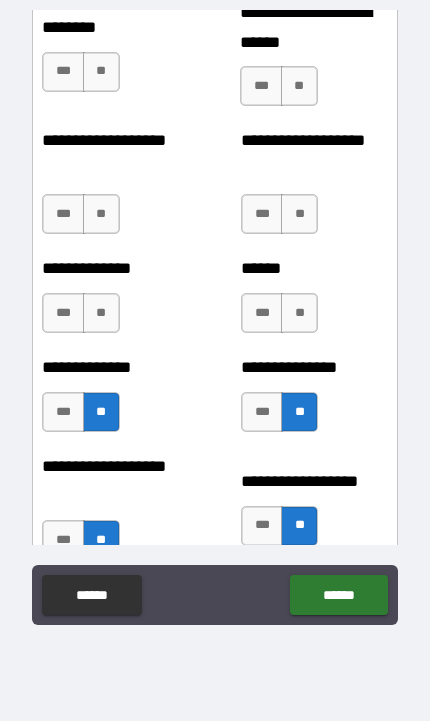 scroll, scrollTop: 5349, scrollLeft: 0, axis: vertical 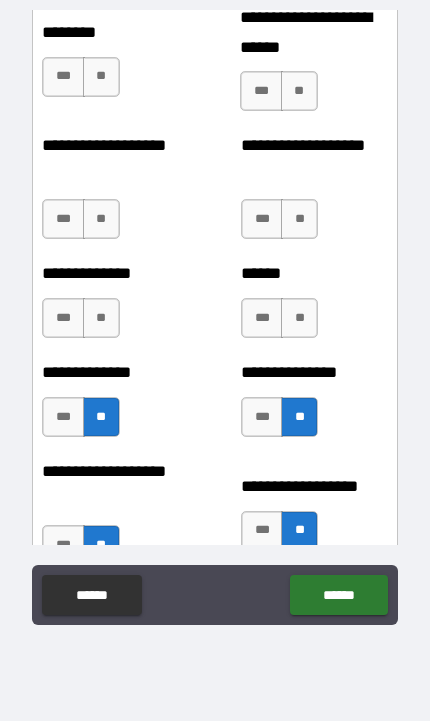 click on "****** *** **" at bounding box center [314, 308] 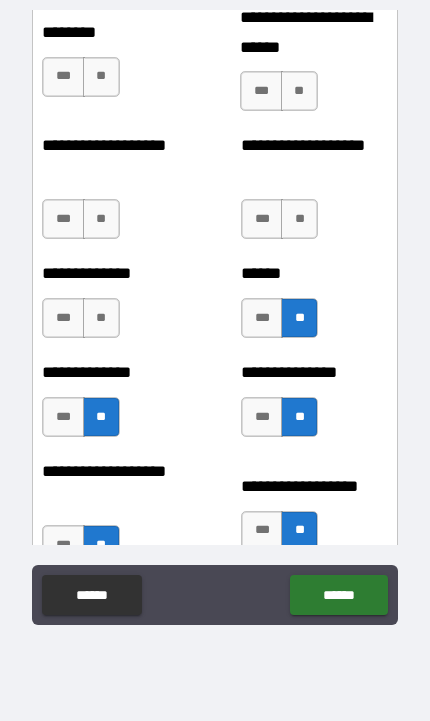 click on "**" at bounding box center [299, 219] 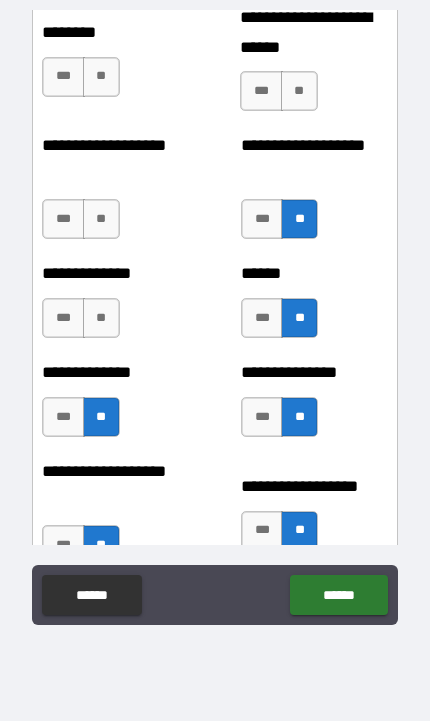 click on "**" at bounding box center (299, 91) 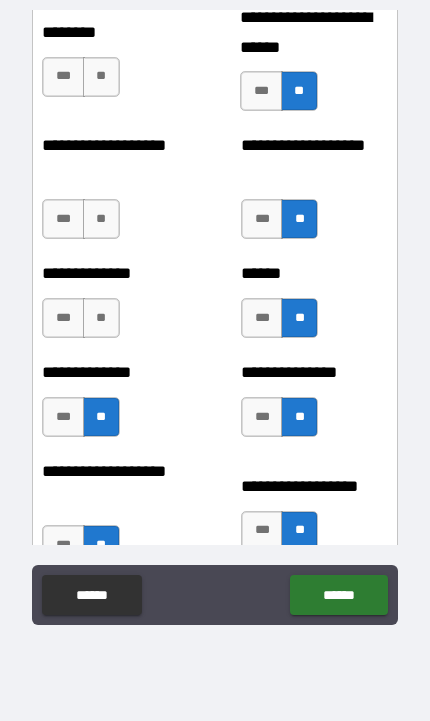 click on "**" at bounding box center (101, 219) 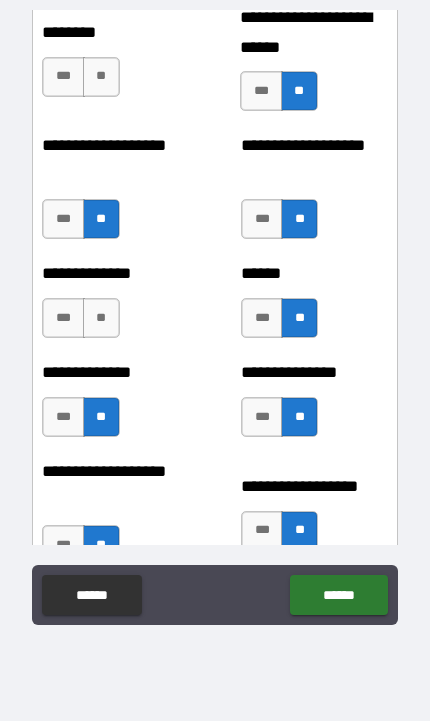click on "**" at bounding box center (101, 318) 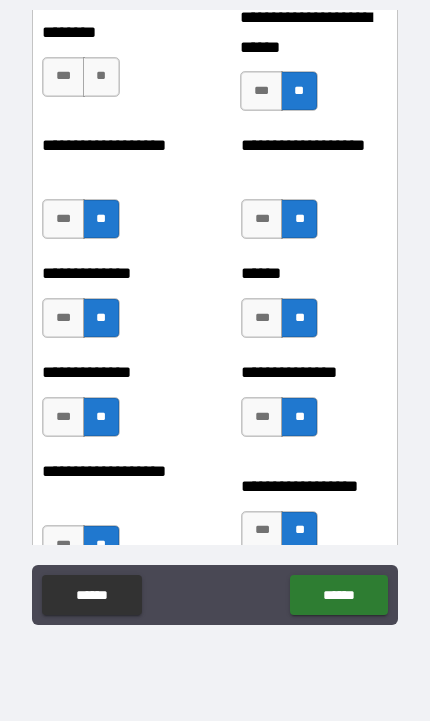 click on "**" at bounding box center [101, 77] 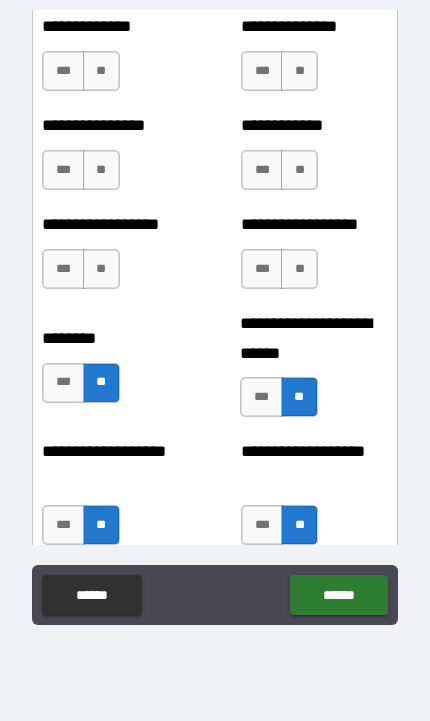 scroll, scrollTop: 5012, scrollLeft: 0, axis: vertical 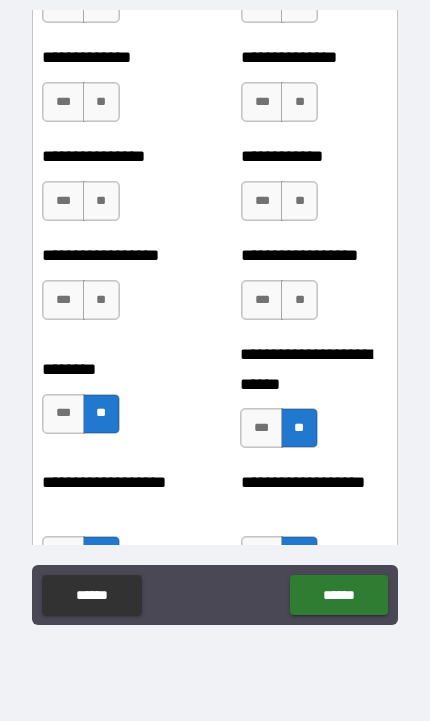 click on "**" at bounding box center (299, 300) 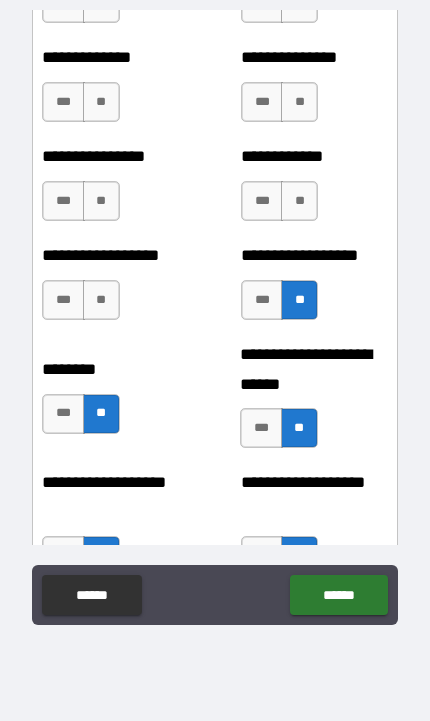 click on "**" at bounding box center [101, 300] 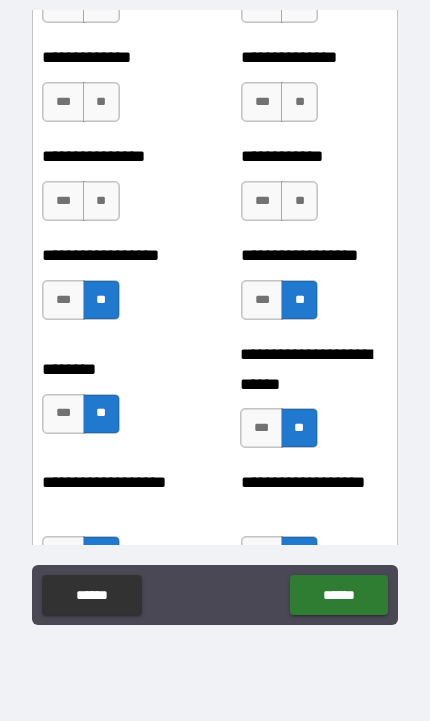 click on "**" at bounding box center [101, 201] 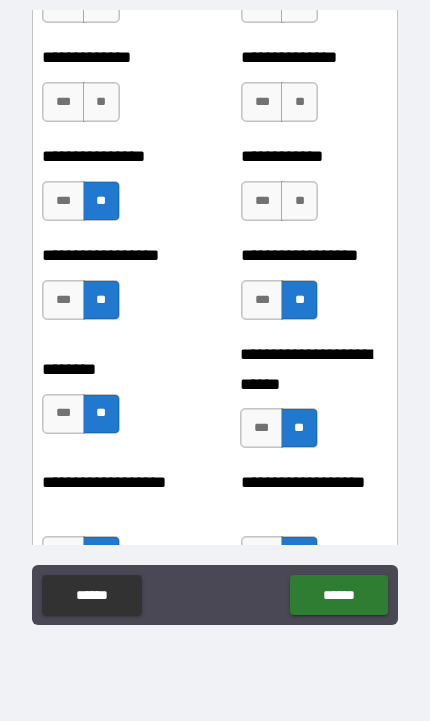 click on "**" at bounding box center (299, 201) 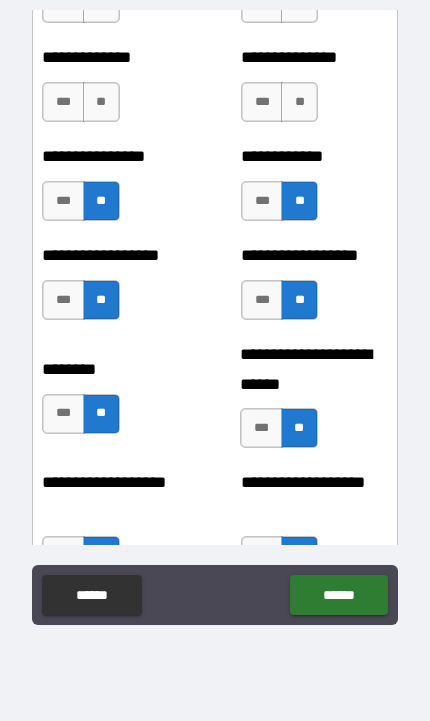 click on "**" at bounding box center [299, 102] 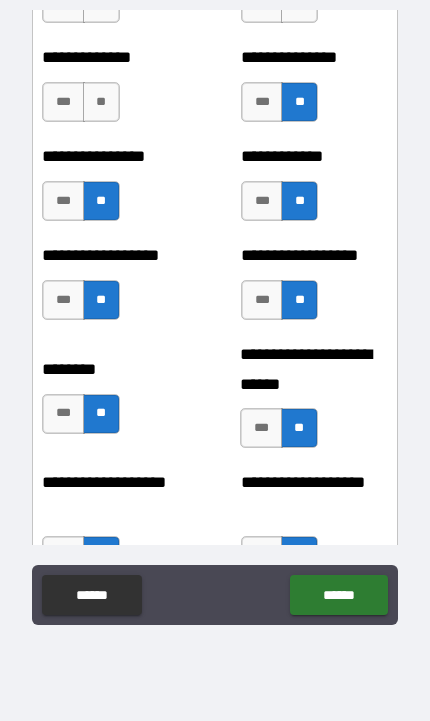 click on "**" at bounding box center [101, 102] 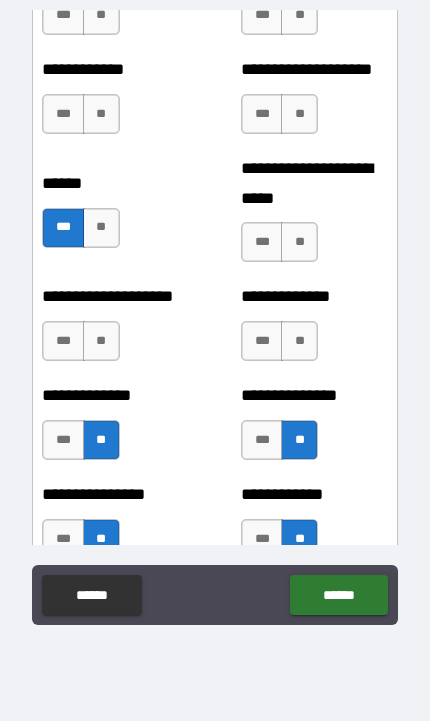 scroll, scrollTop: 4650, scrollLeft: 0, axis: vertical 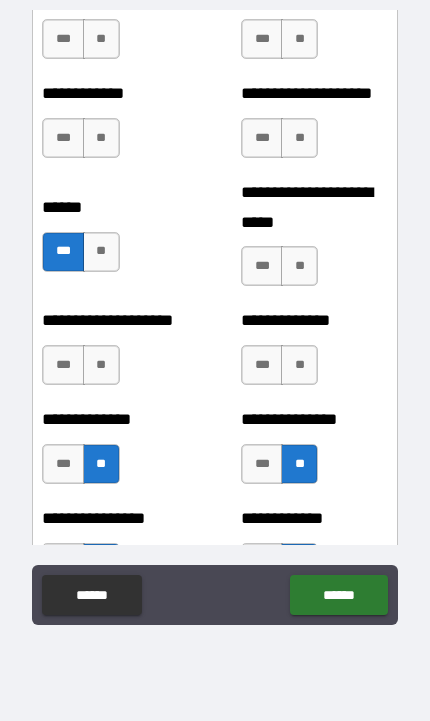 click on "**" at bounding box center (299, 365) 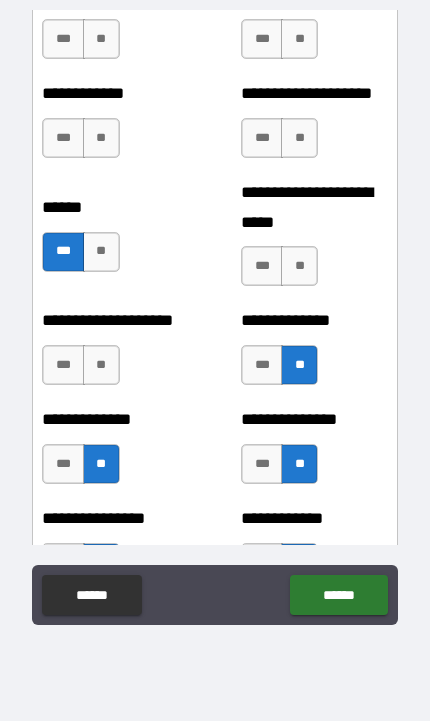 click on "**" at bounding box center (101, 365) 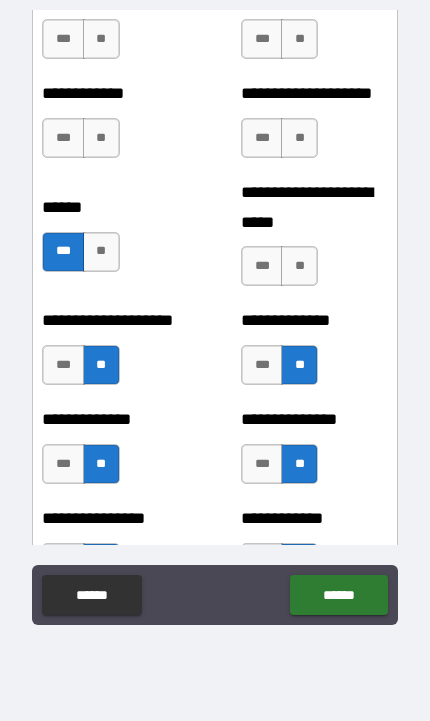 click on "**" at bounding box center [299, 266] 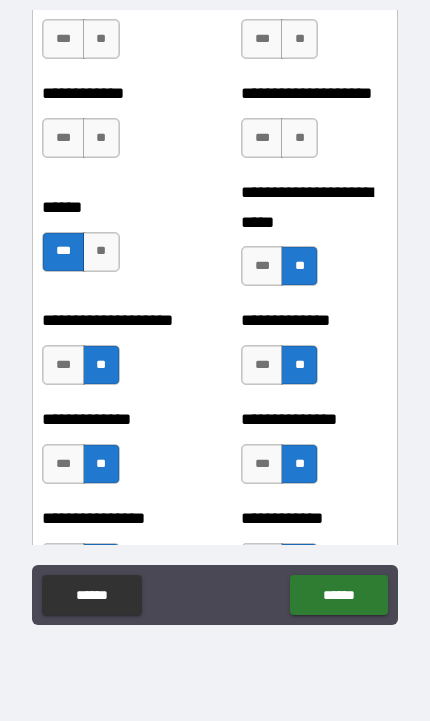 click on "**" at bounding box center [299, 138] 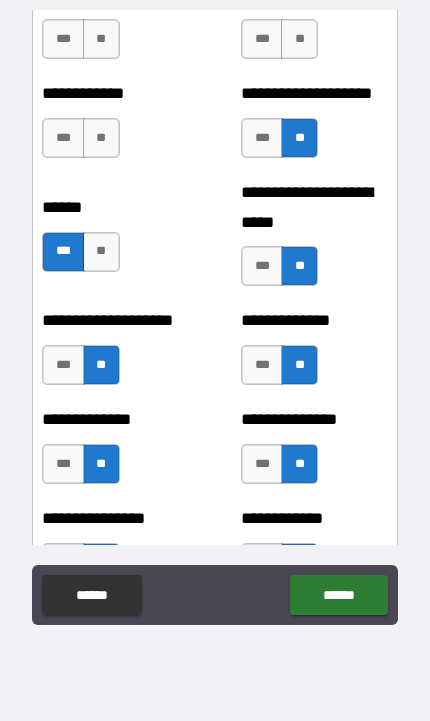 click on "**" at bounding box center [101, 138] 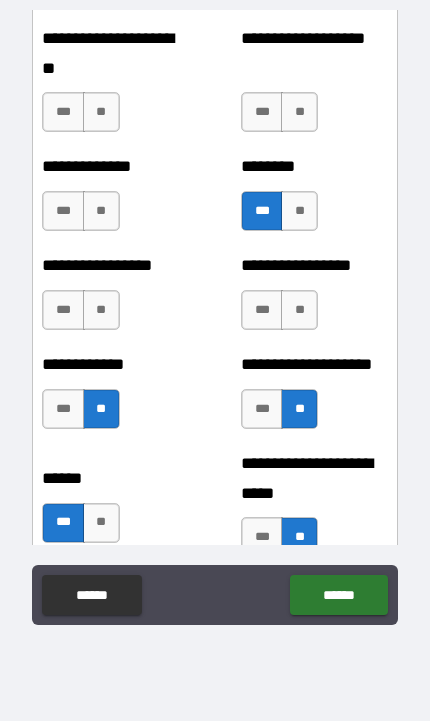 scroll, scrollTop: 4349, scrollLeft: 0, axis: vertical 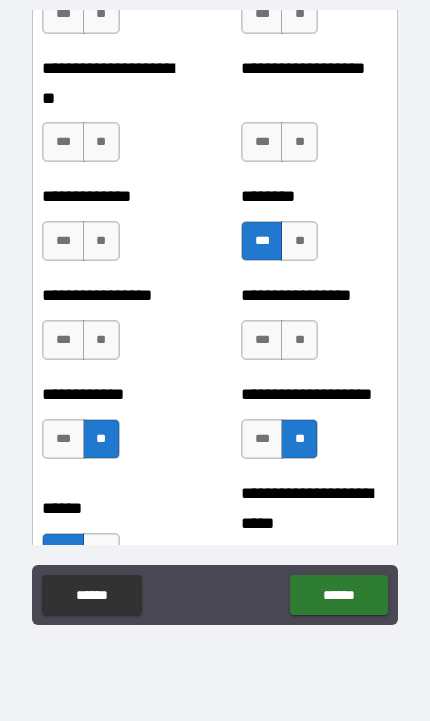 click on "**" at bounding box center (299, 340) 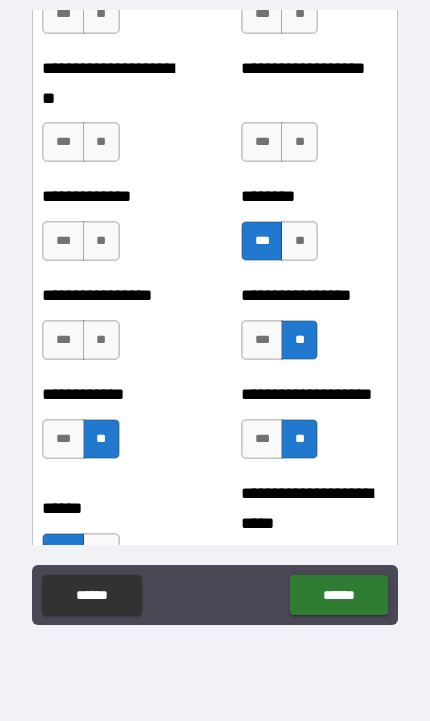 click on "**" at bounding box center (101, 340) 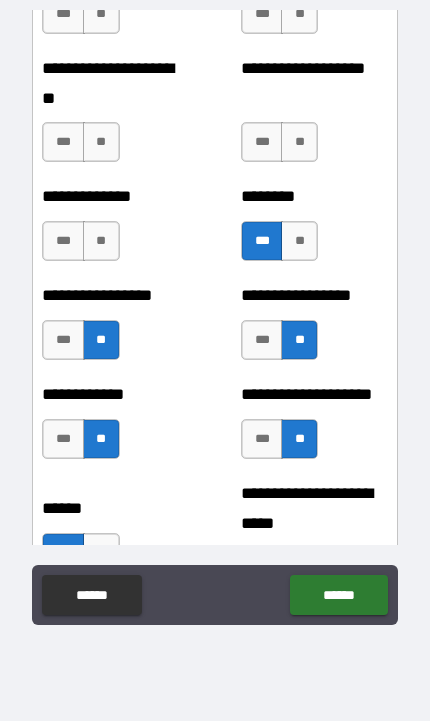 click on "**" at bounding box center [101, 241] 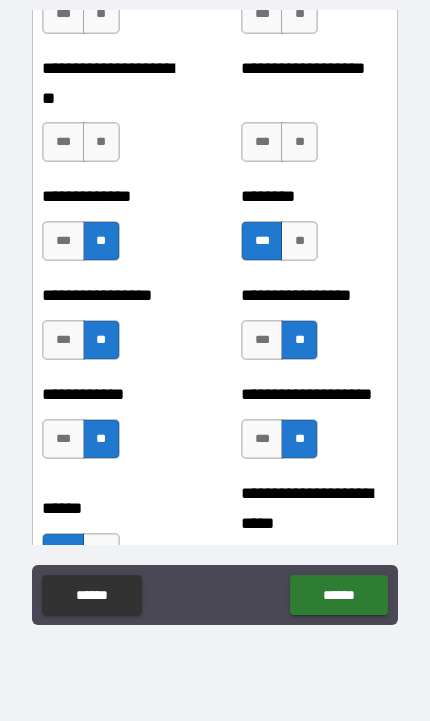 click on "**" at bounding box center [101, 142] 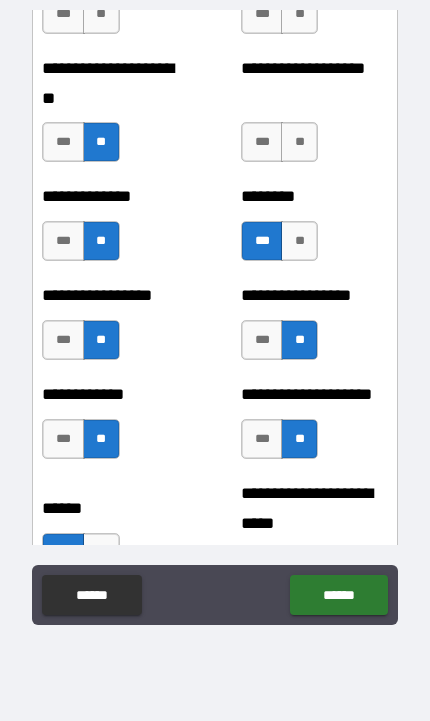 click on "**" at bounding box center (299, 142) 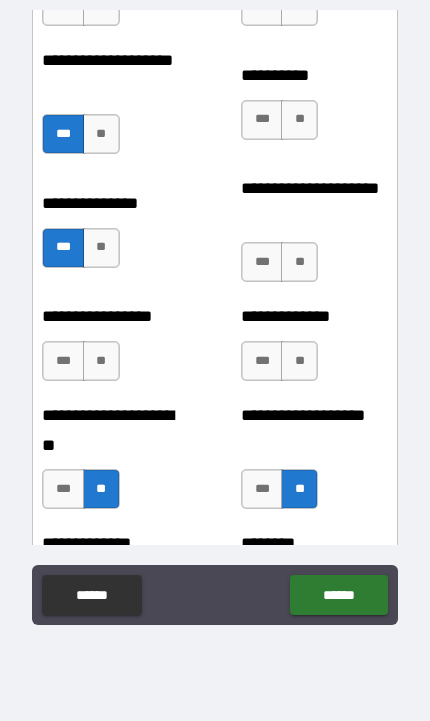 scroll, scrollTop: 4003, scrollLeft: 0, axis: vertical 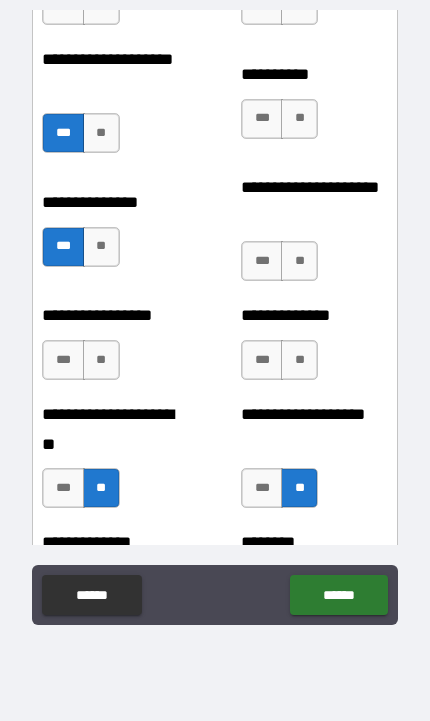 click on "**" at bounding box center [299, 360] 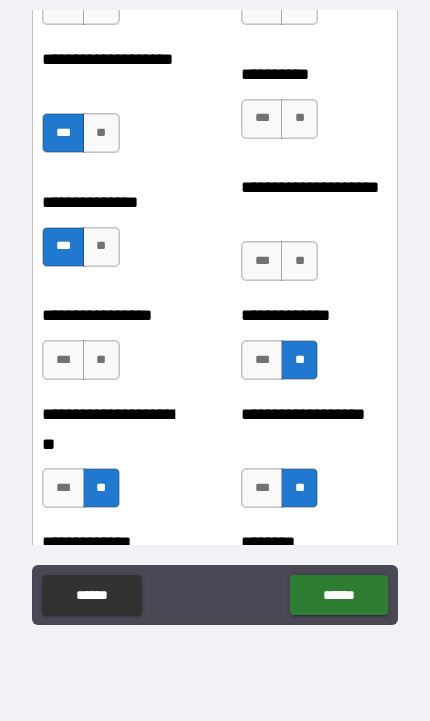 click on "**" at bounding box center (101, 360) 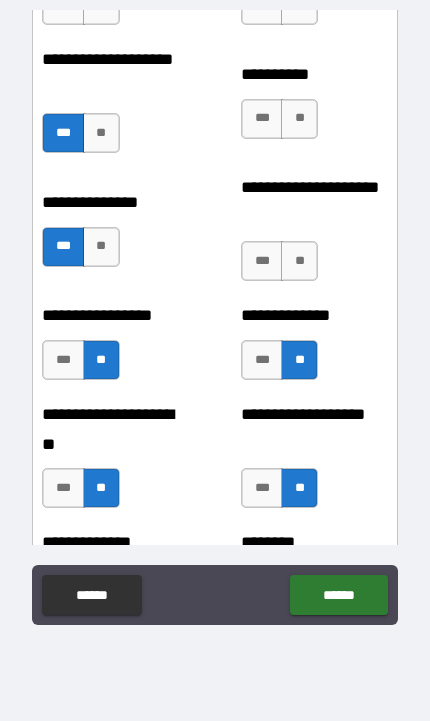 click on "**" at bounding box center (299, 261) 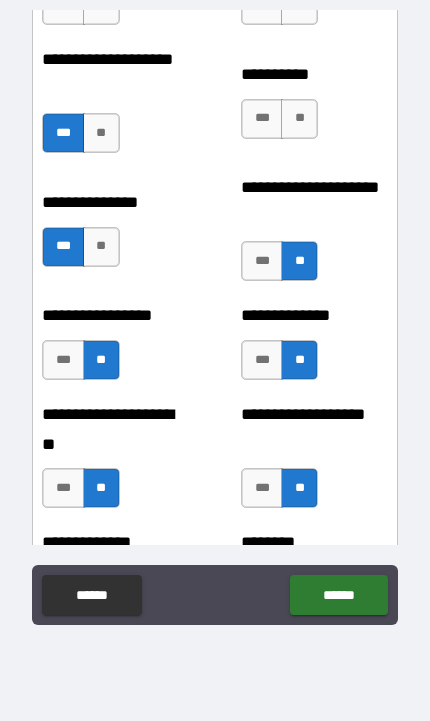 click on "**" at bounding box center (299, 119) 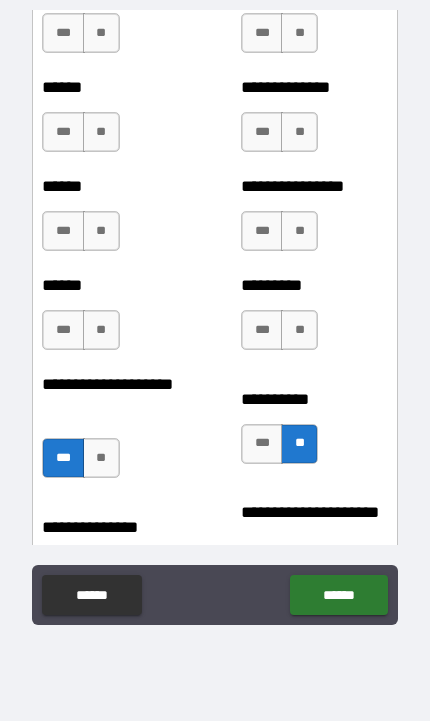 scroll, scrollTop: 3677, scrollLeft: 0, axis: vertical 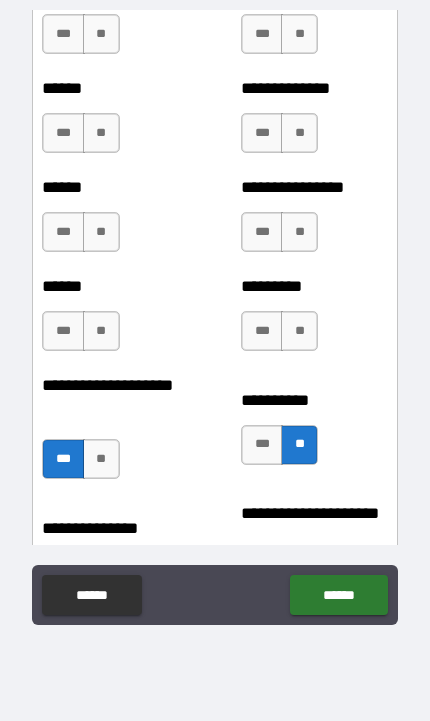 click on "**" at bounding box center [299, 331] 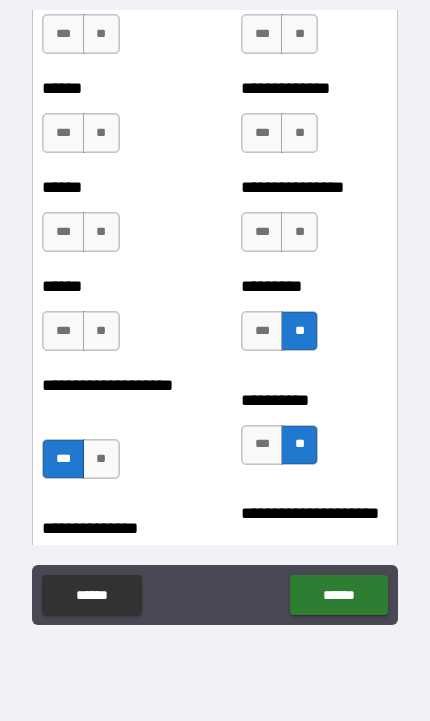 click on "**" at bounding box center (299, 232) 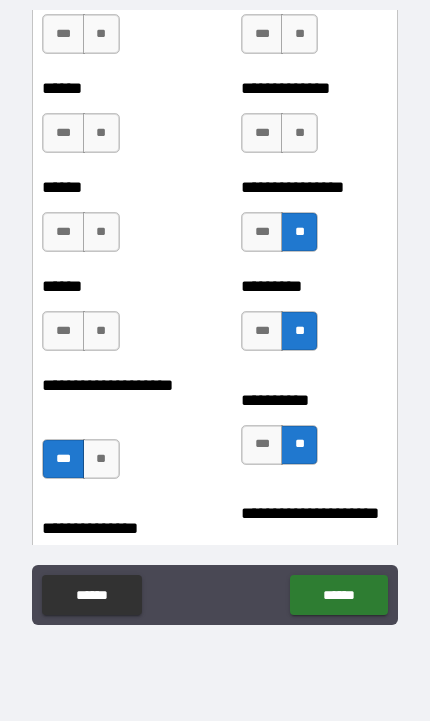 click on "**" at bounding box center [299, 133] 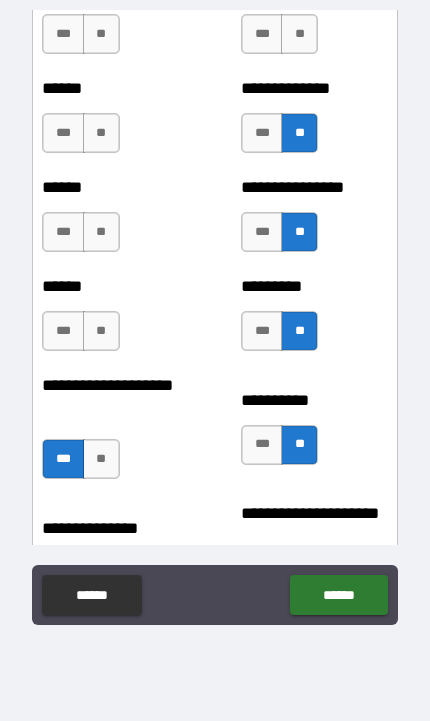 click on "**" at bounding box center [299, 34] 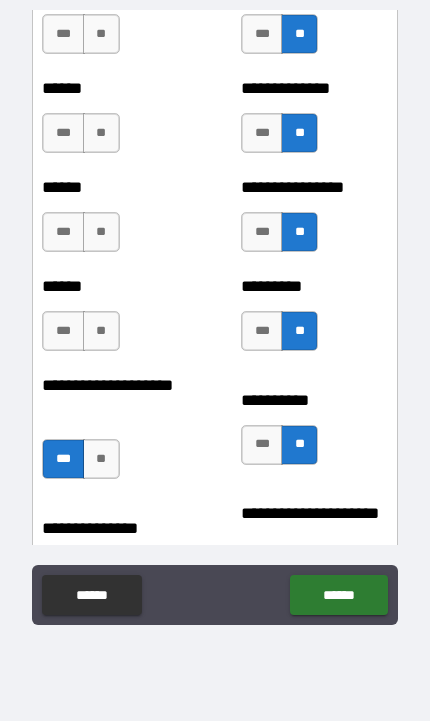 click on "**" at bounding box center (101, 34) 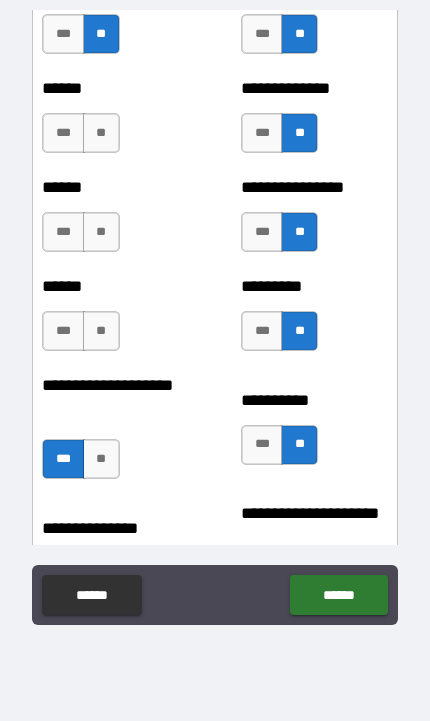click on "**" at bounding box center [101, 133] 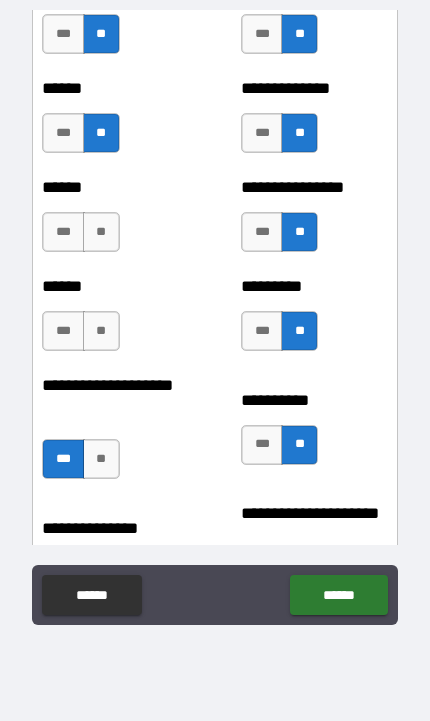 click on "**" at bounding box center [101, 232] 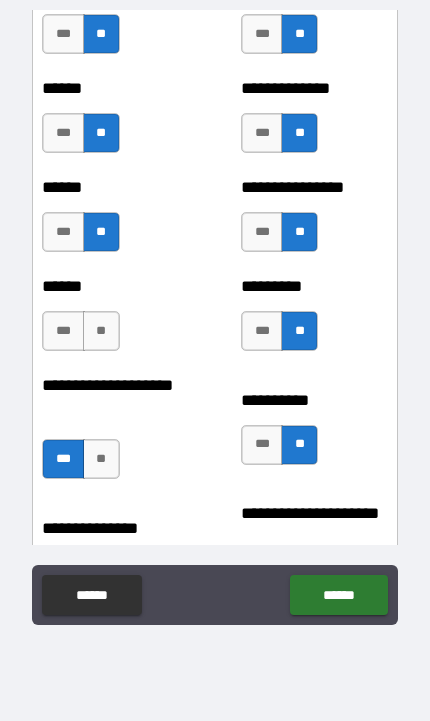 click on "**" at bounding box center (101, 331) 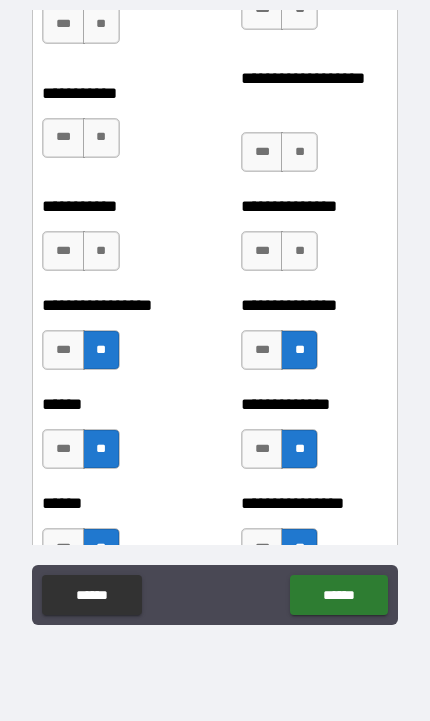 scroll, scrollTop: 3337, scrollLeft: 0, axis: vertical 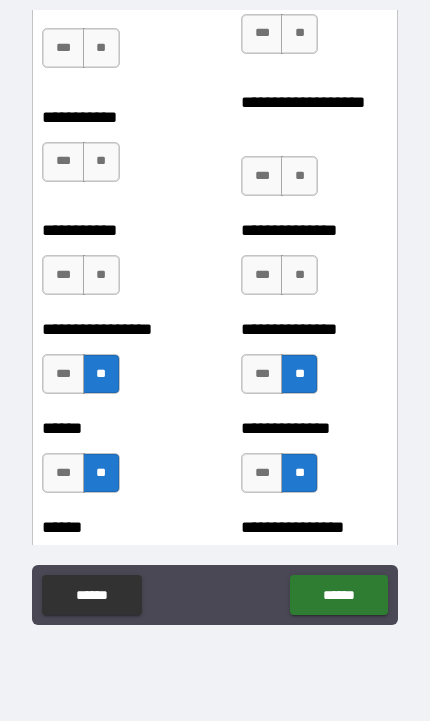 click on "**" at bounding box center (299, 275) 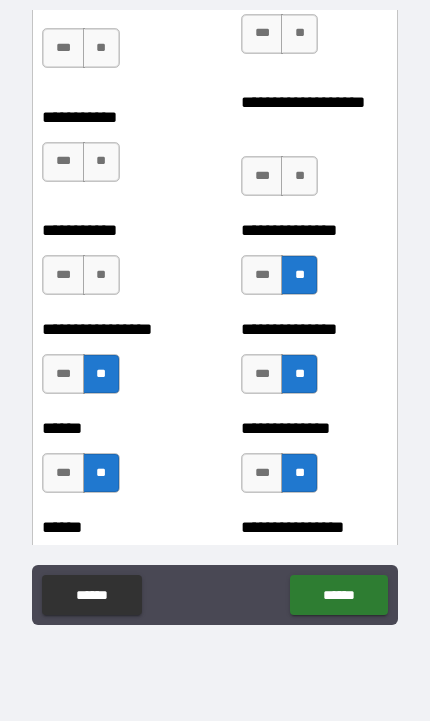 click on "**" at bounding box center (299, 176) 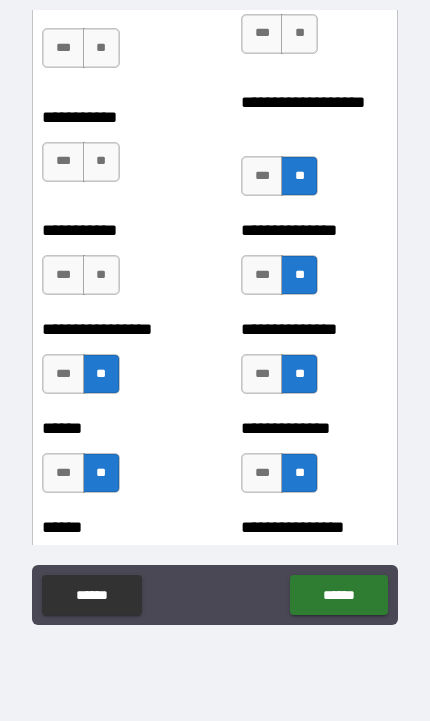 click on "**" at bounding box center [299, 34] 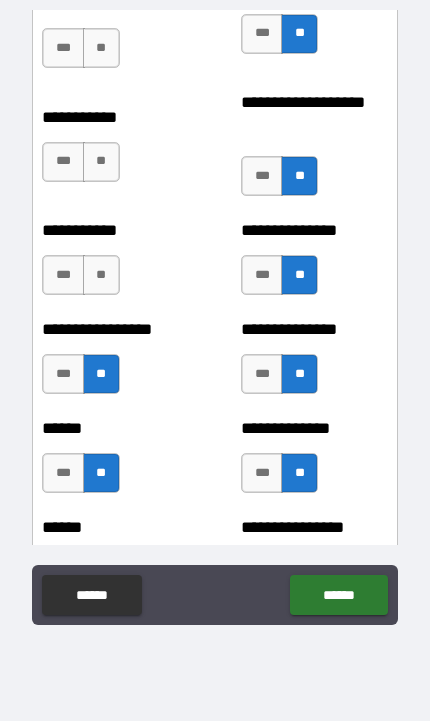 click on "**" at bounding box center [101, 48] 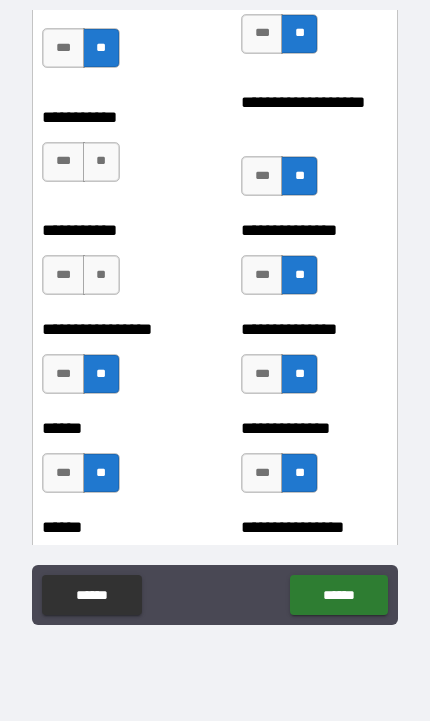 click on "**" at bounding box center [101, 162] 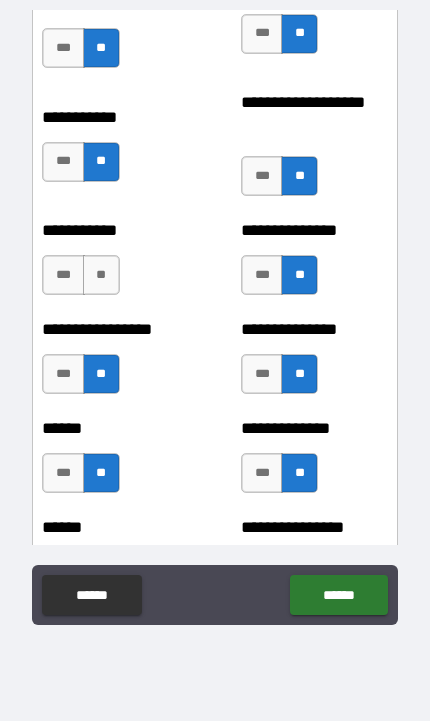 click on "**" at bounding box center (101, 275) 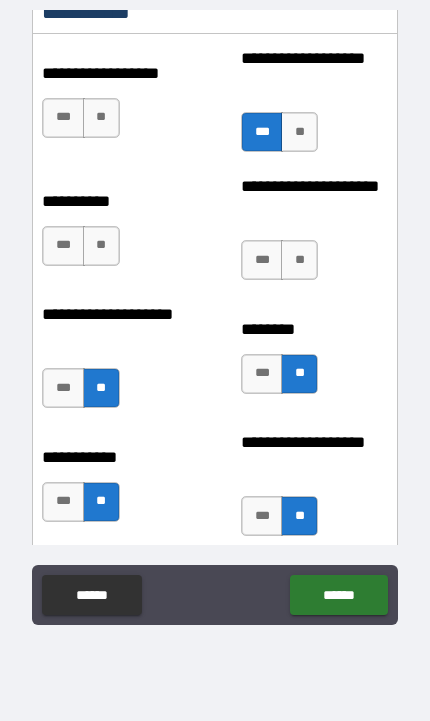 scroll, scrollTop: 2973, scrollLeft: 0, axis: vertical 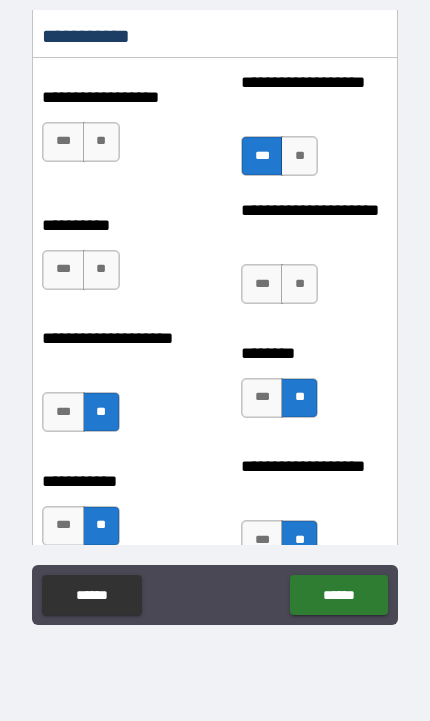 click on "**" at bounding box center [299, 284] 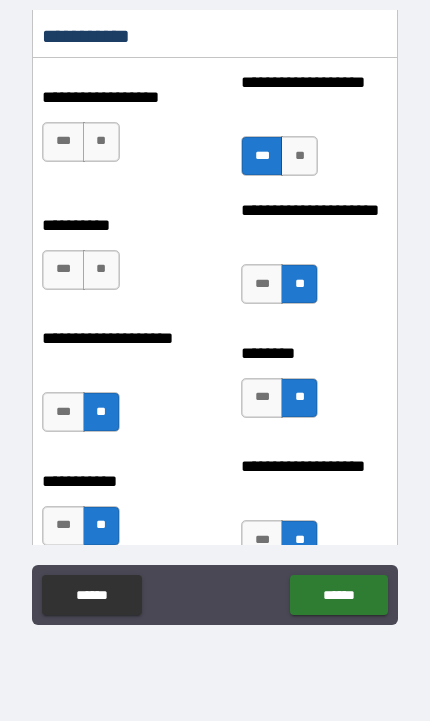click on "**" at bounding box center [101, 270] 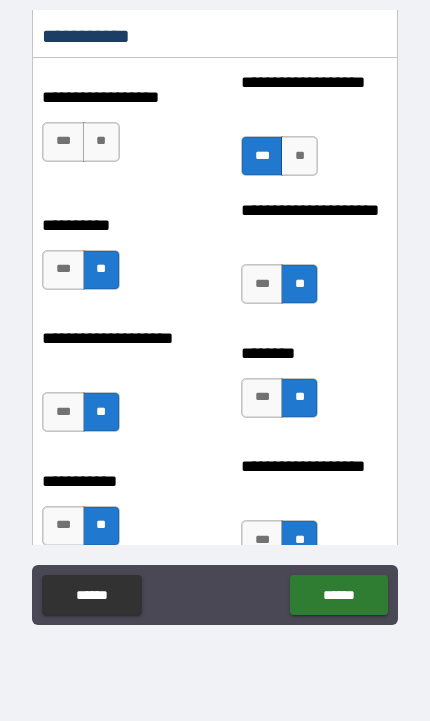 click on "**" at bounding box center [101, 142] 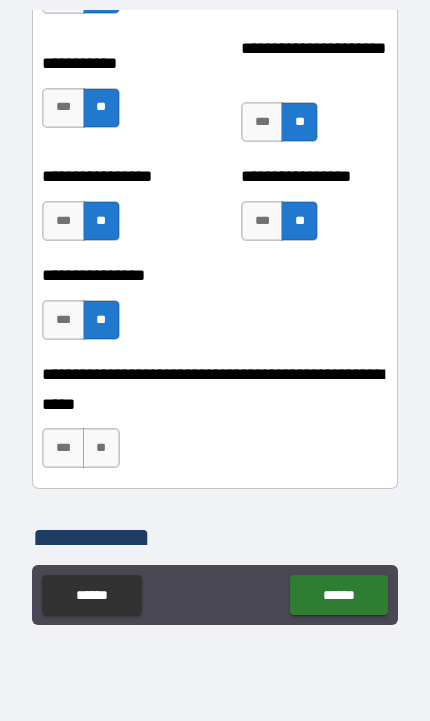 scroll, scrollTop: 7239, scrollLeft: 0, axis: vertical 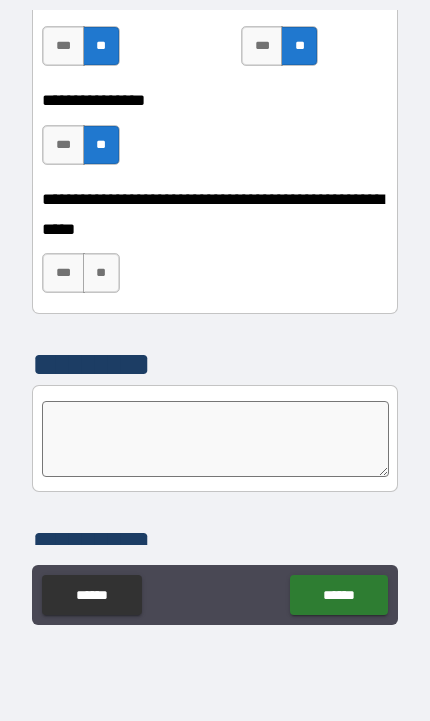 click on "**" at bounding box center (101, 273) 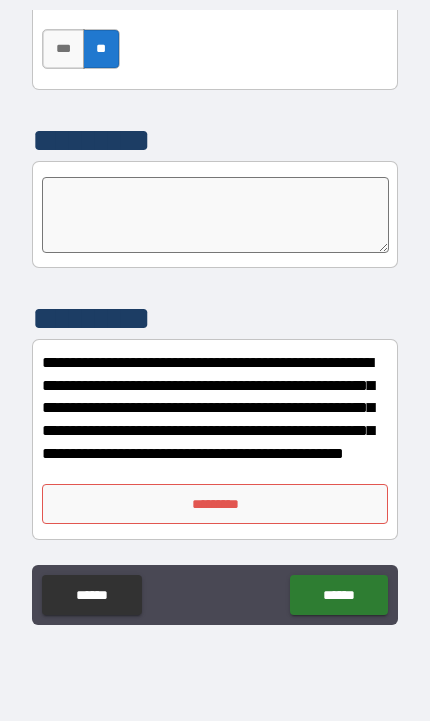 scroll, scrollTop: 7463, scrollLeft: 0, axis: vertical 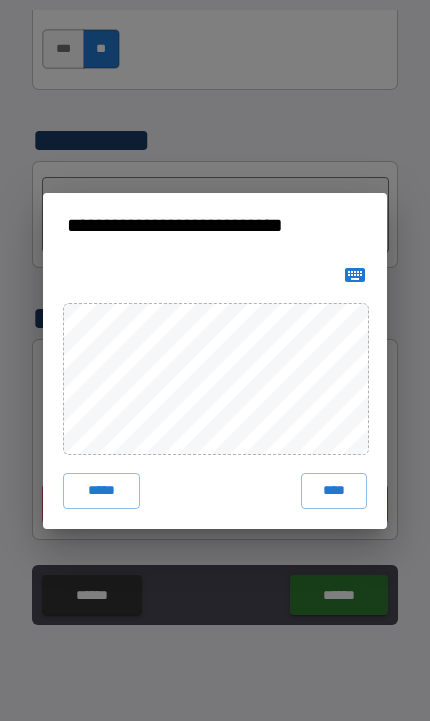 click on "****" at bounding box center (334, 491) 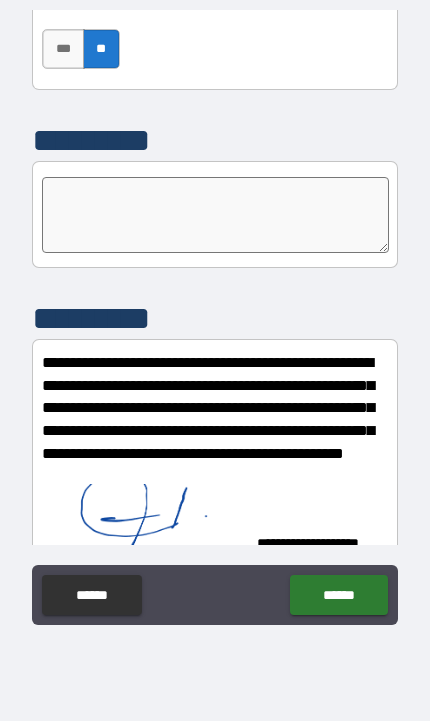 click on "******" at bounding box center [338, 595] 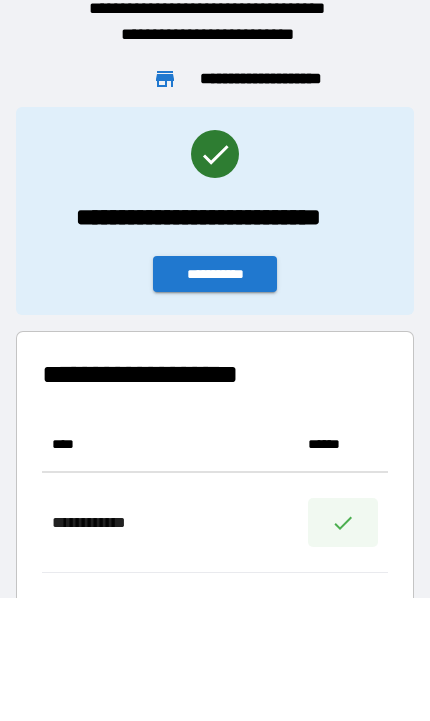 scroll, scrollTop: 1, scrollLeft: 1, axis: both 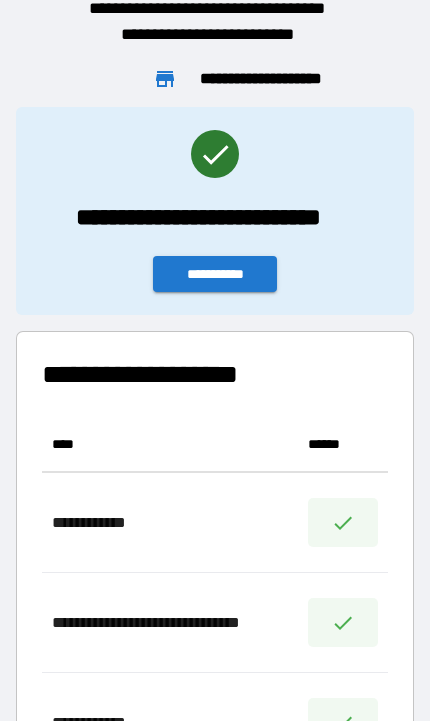 click on "**********" at bounding box center [215, 274] 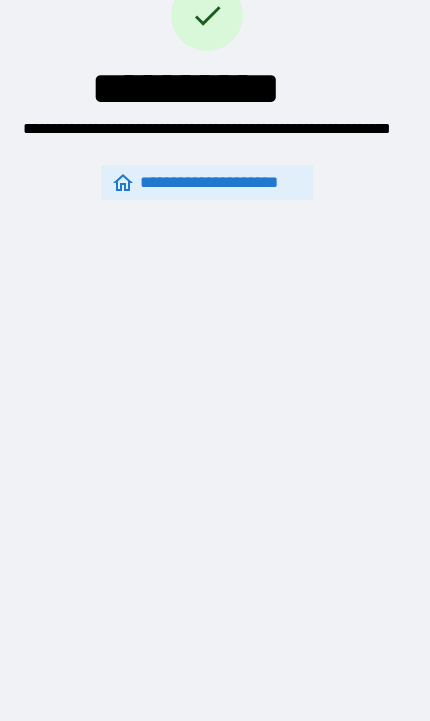 scroll, scrollTop: 122, scrollLeft: 0, axis: vertical 